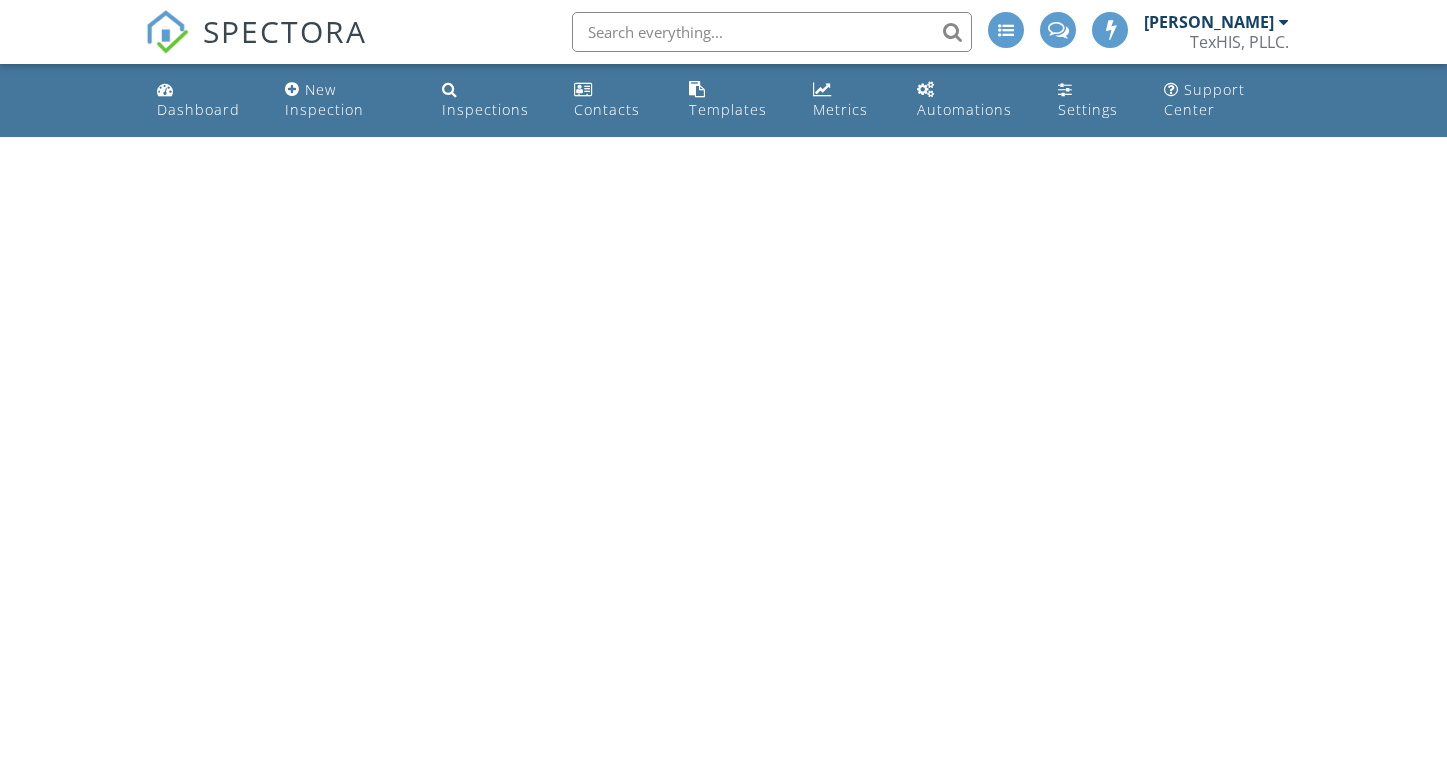 scroll, scrollTop: 0, scrollLeft: 0, axis: both 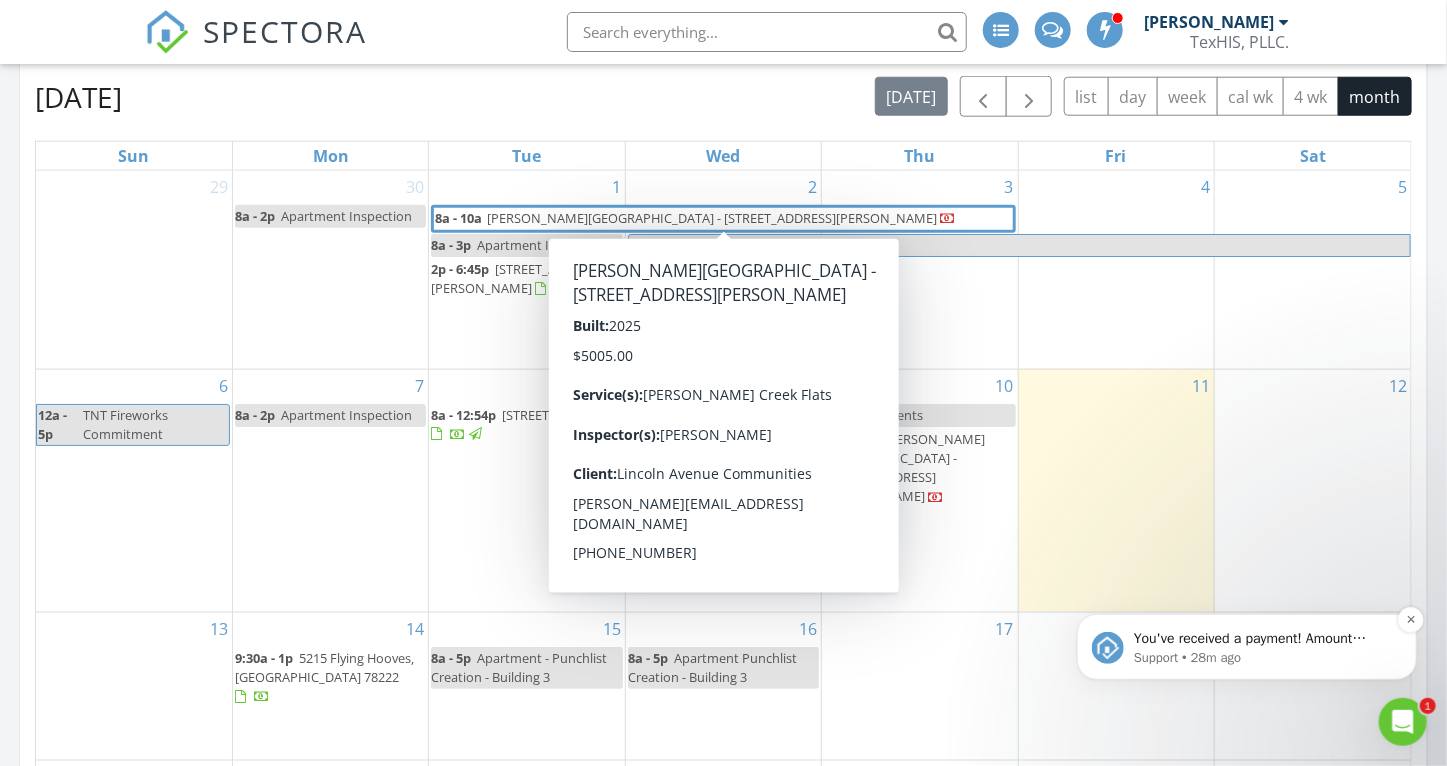 click on "You've received a payment!  Amount  $450.15  Fee  $12.68  Net  $437.47  Transaction #  pi_3RjhQgK7snlDGpRF0MQ2lN8k  Inspection  [STREET_ADDRESS] Payouts to your bank or debit card occur on a daily basis. Each payment usually takes two business days to process. You can view your pending payout amount here. If you have any questions reach out on our chat bubble at [DOMAIN_NAME]." at bounding box center [1262, 638] 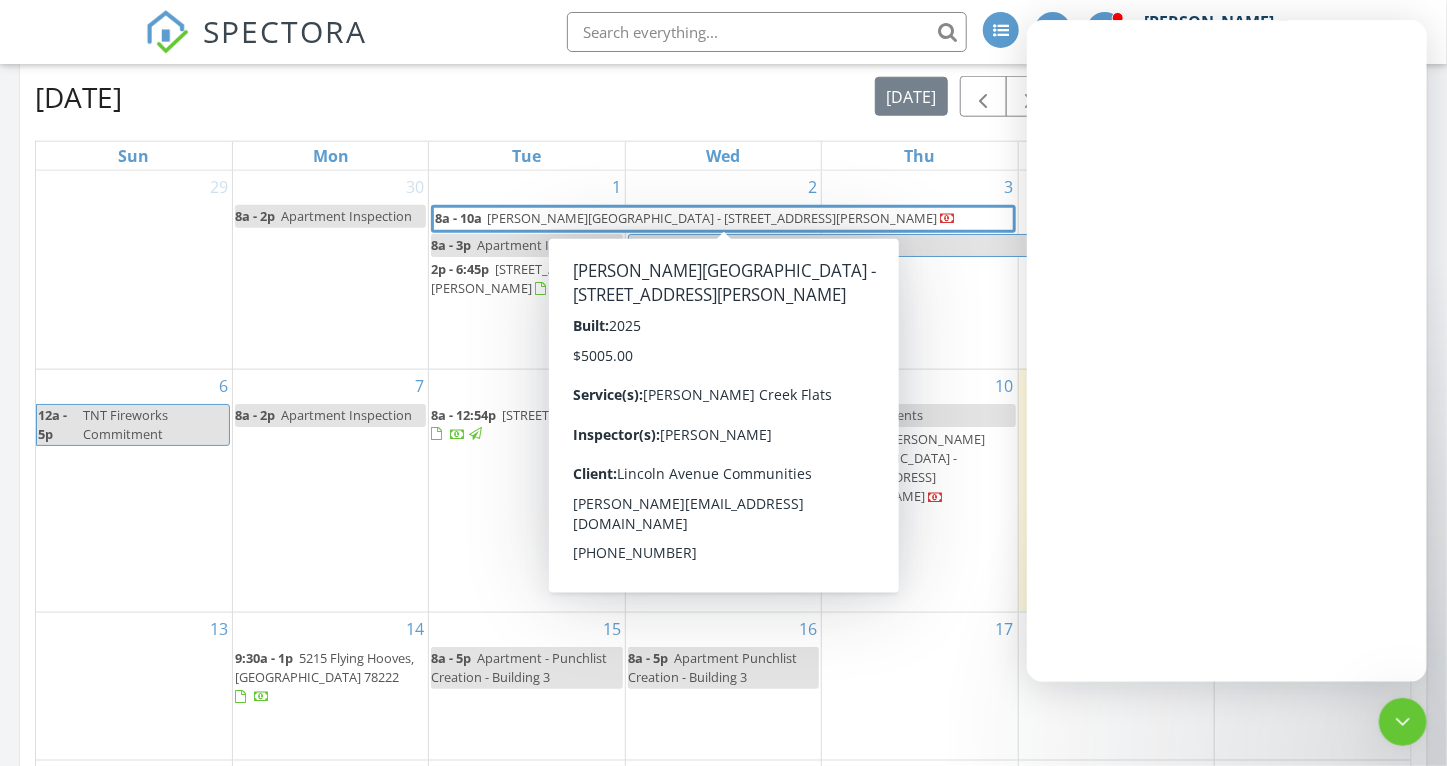 scroll, scrollTop: 0, scrollLeft: 0, axis: both 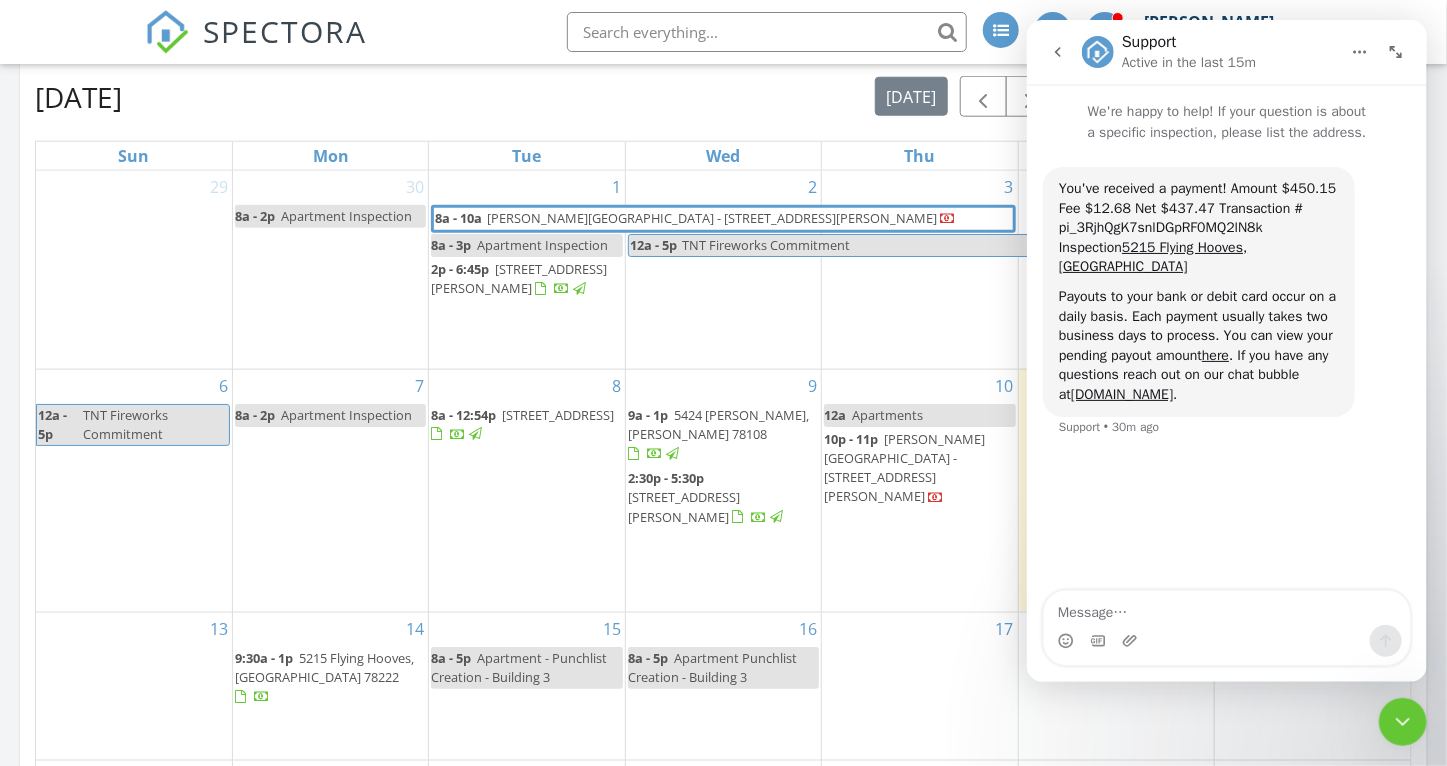 click 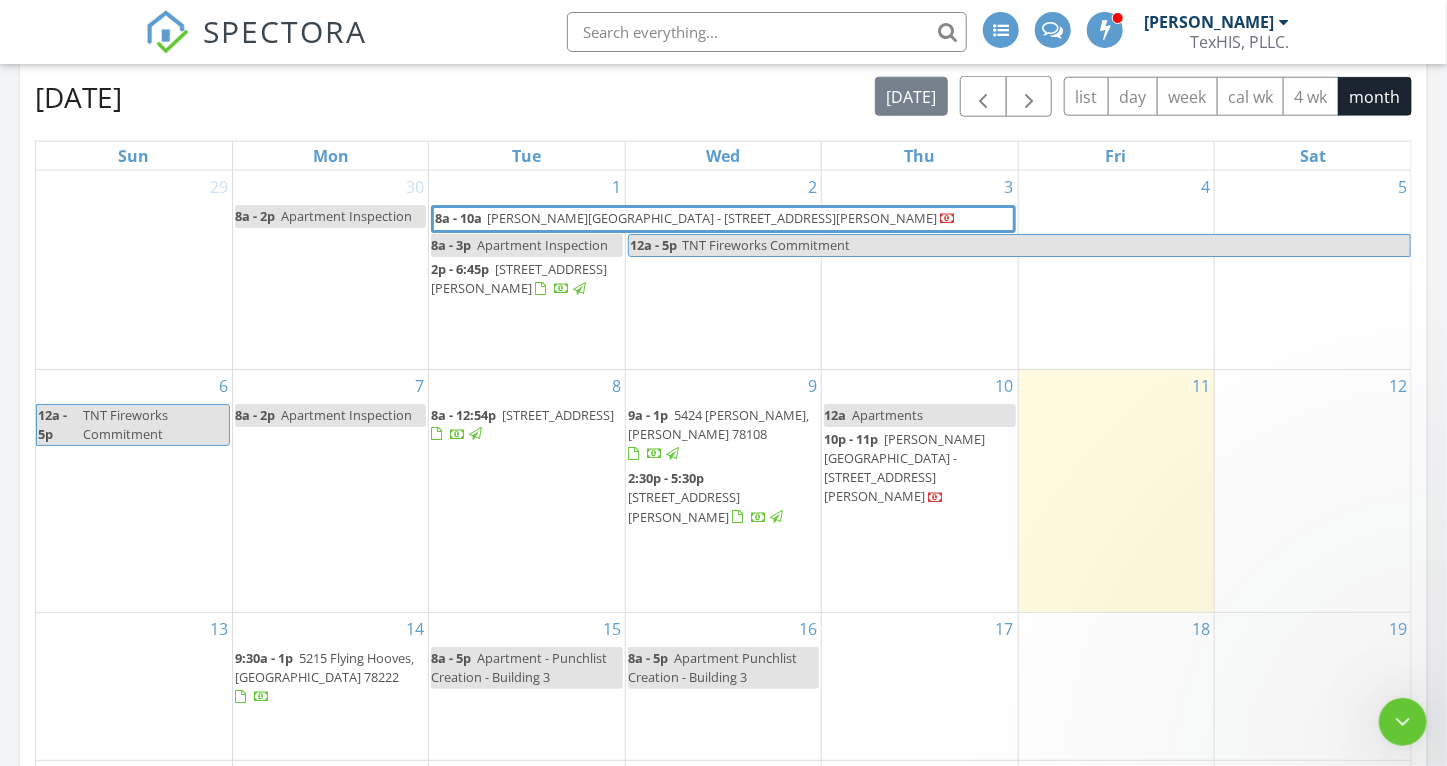 scroll, scrollTop: 0, scrollLeft: 0, axis: both 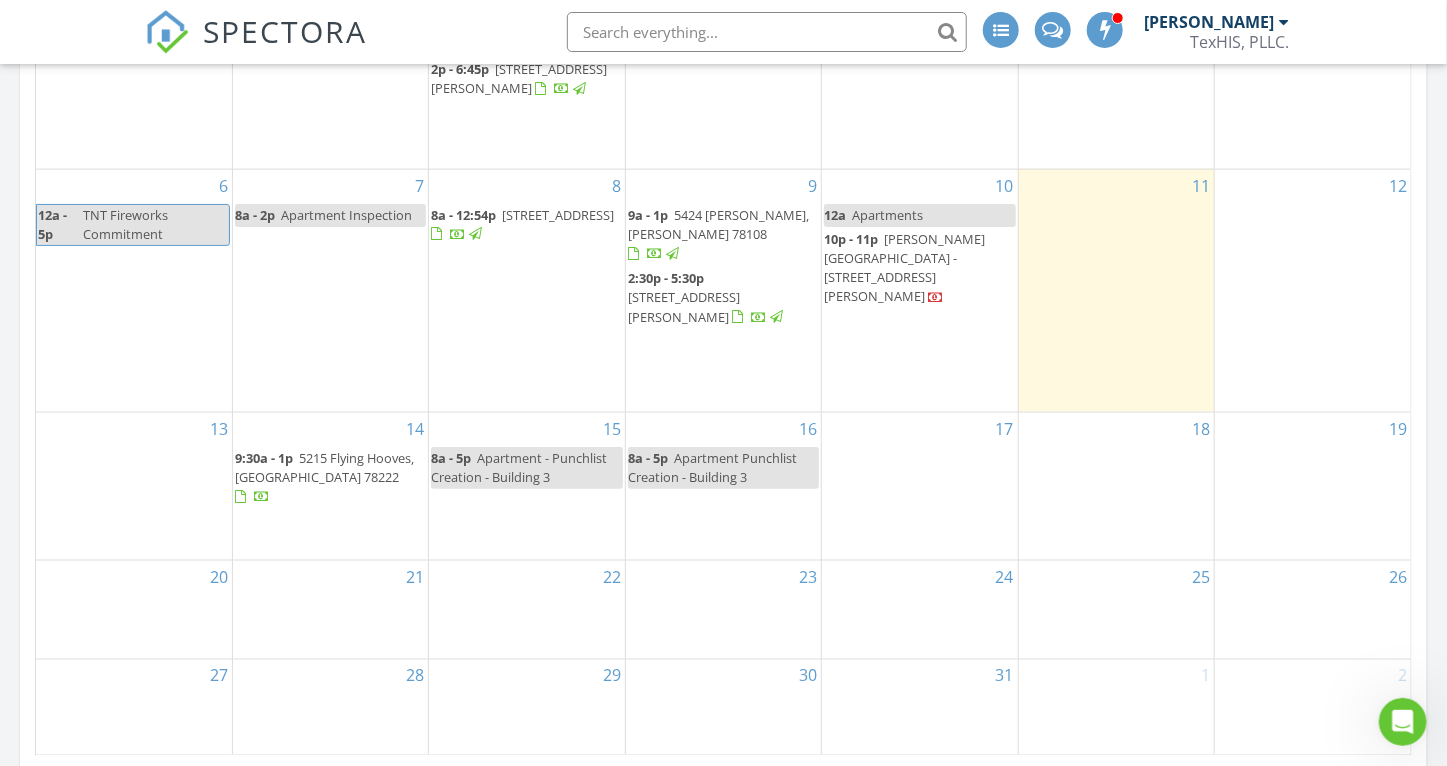click at bounding box center [1106, 29] 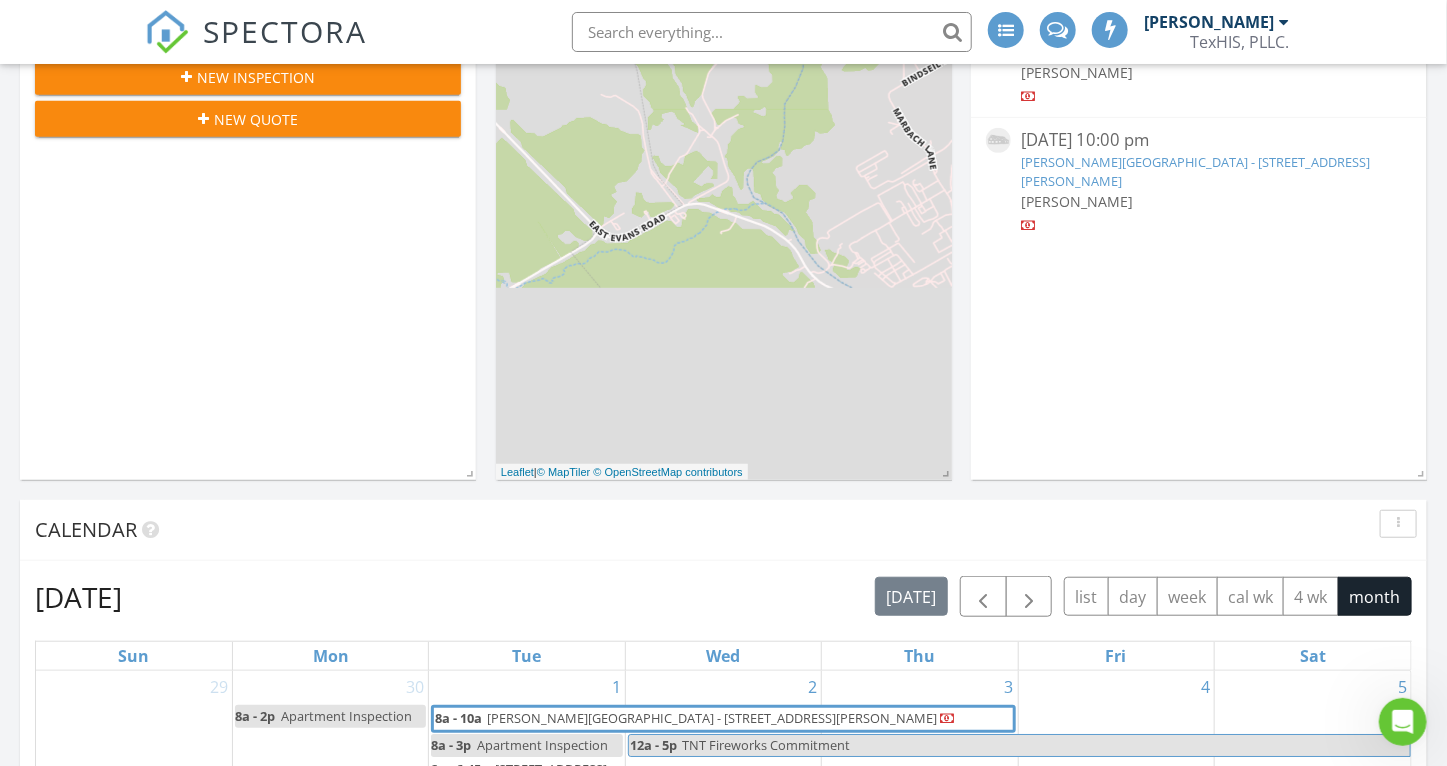 scroll, scrollTop: 0, scrollLeft: 0, axis: both 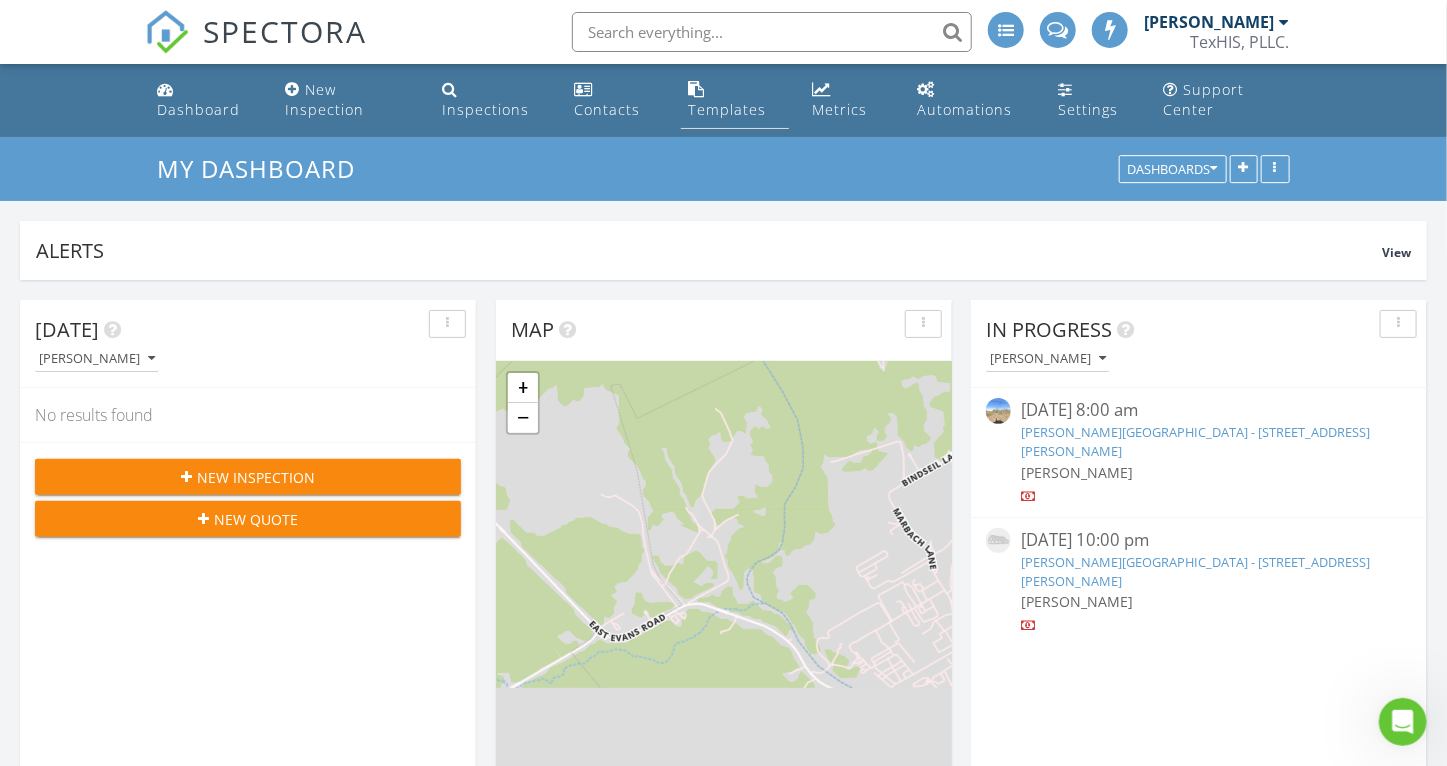 click on "Templates" at bounding box center [728, 109] 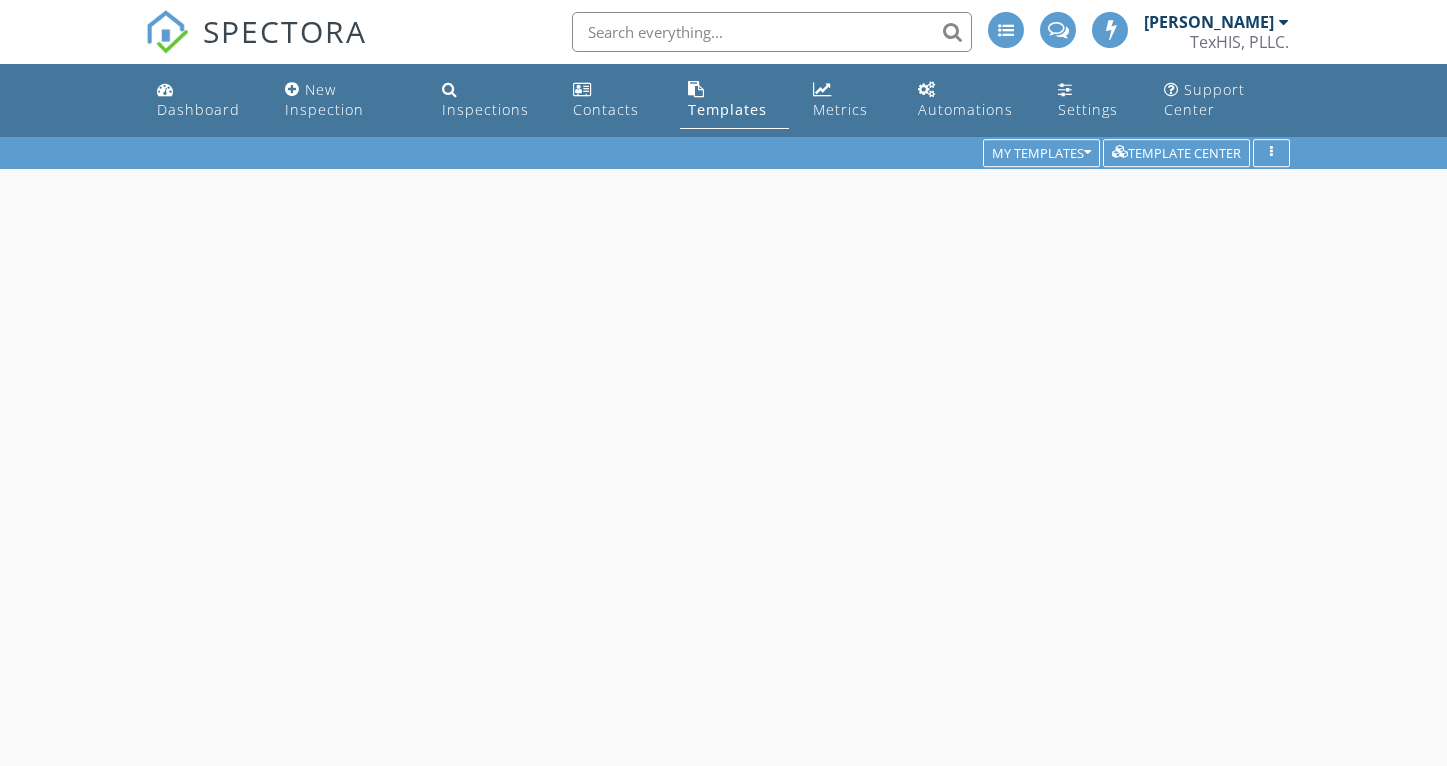 scroll, scrollTop: 0, scrollLeft: 0, axis: both 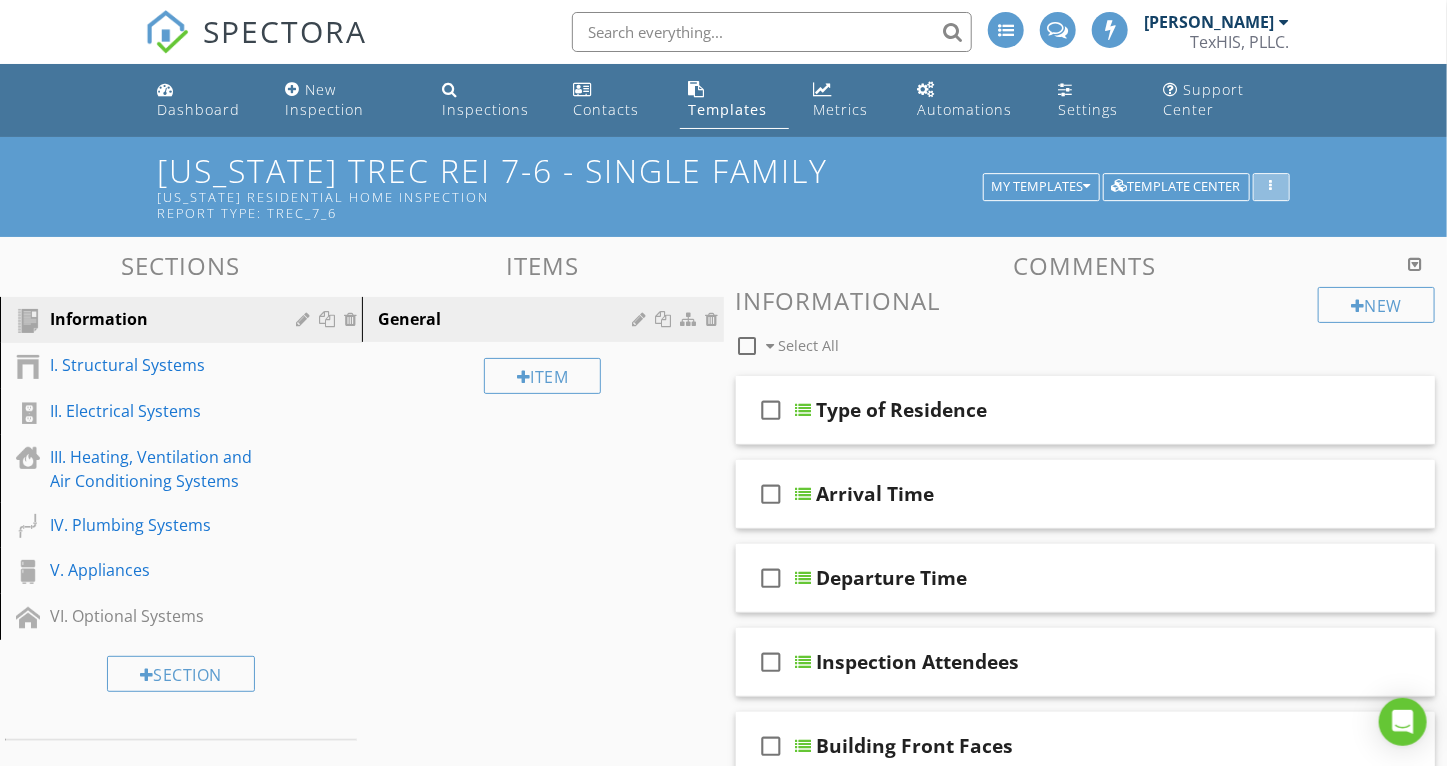 click at bounding box center (1271, 187) 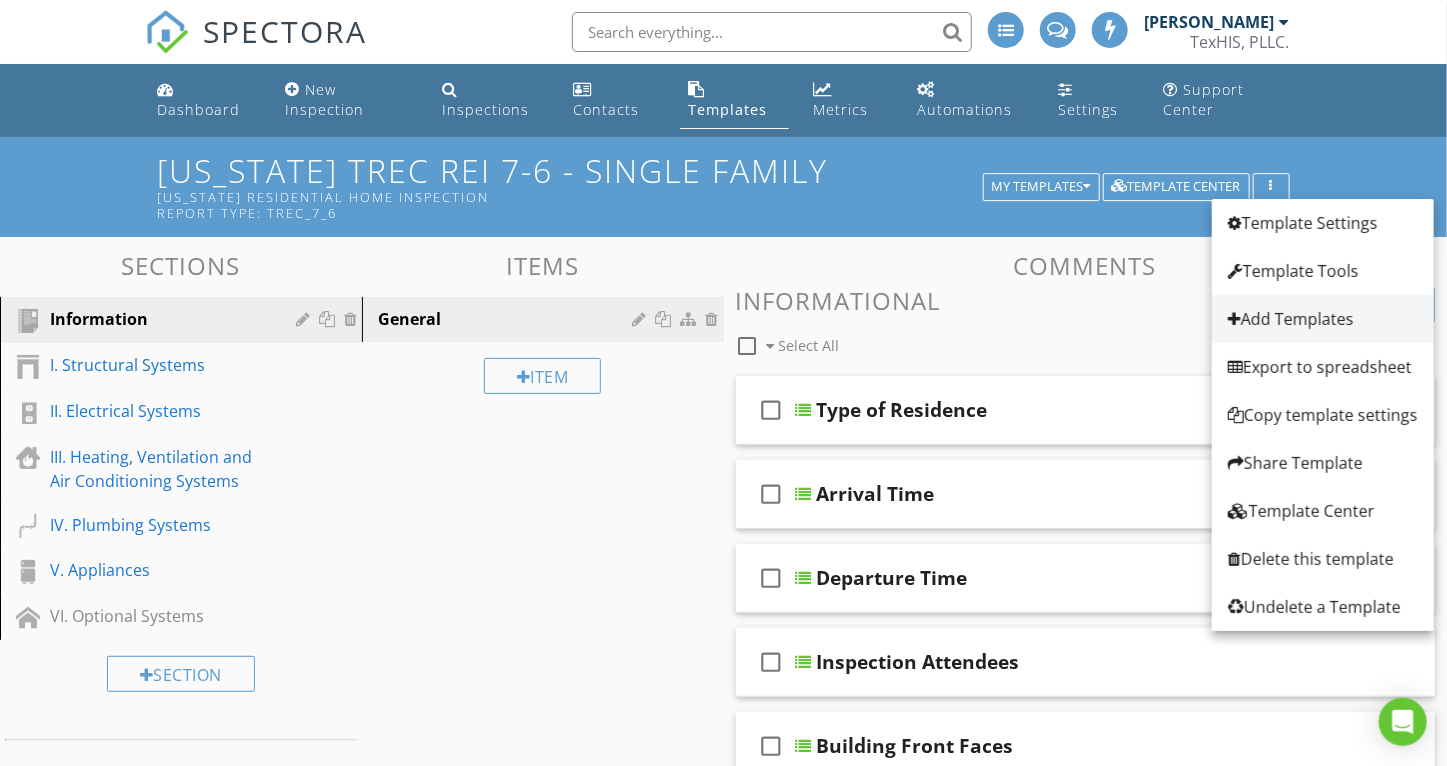 click on "Add Templates" at bounding box center [1323, 319] 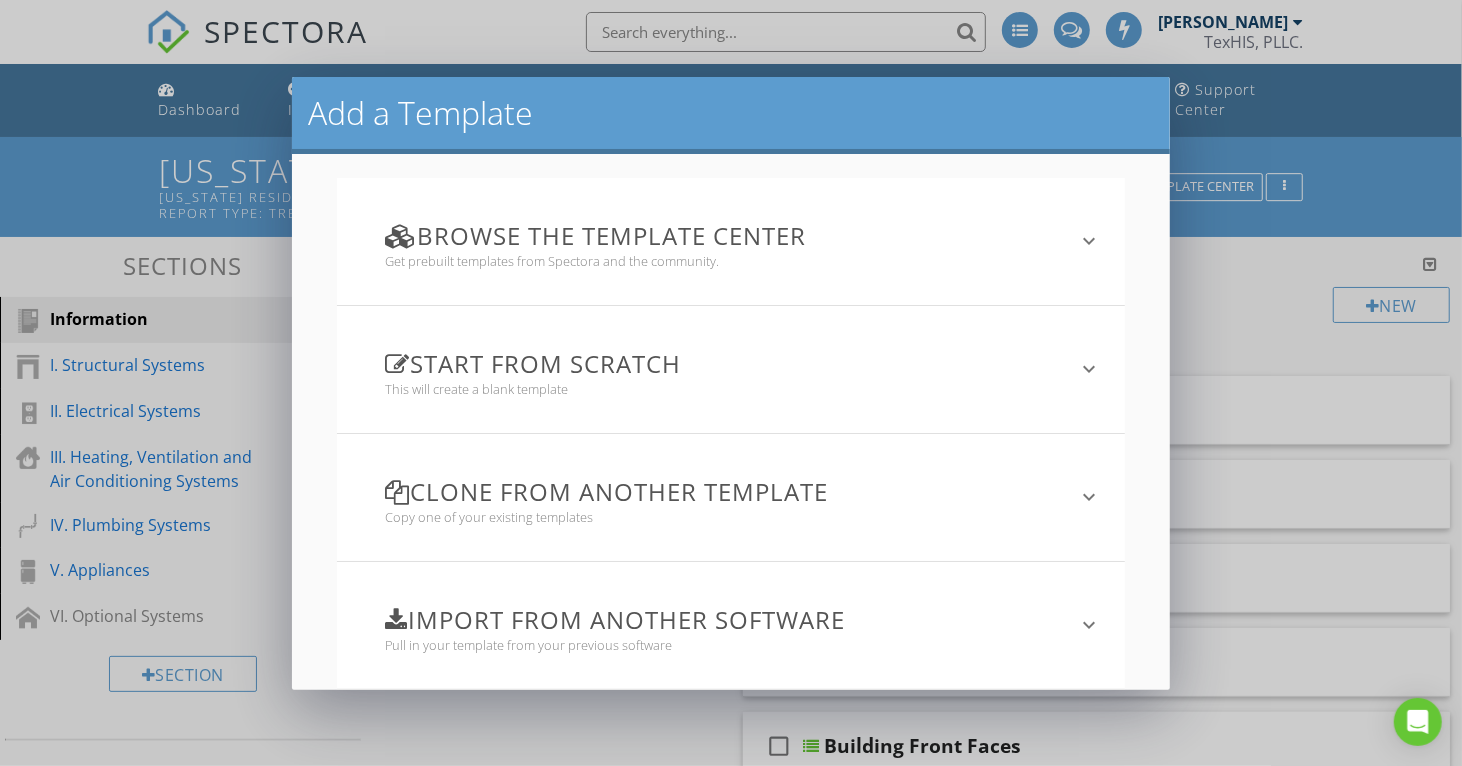 click on "keyboard_arrow_down" at bounding box center [1089, 369] 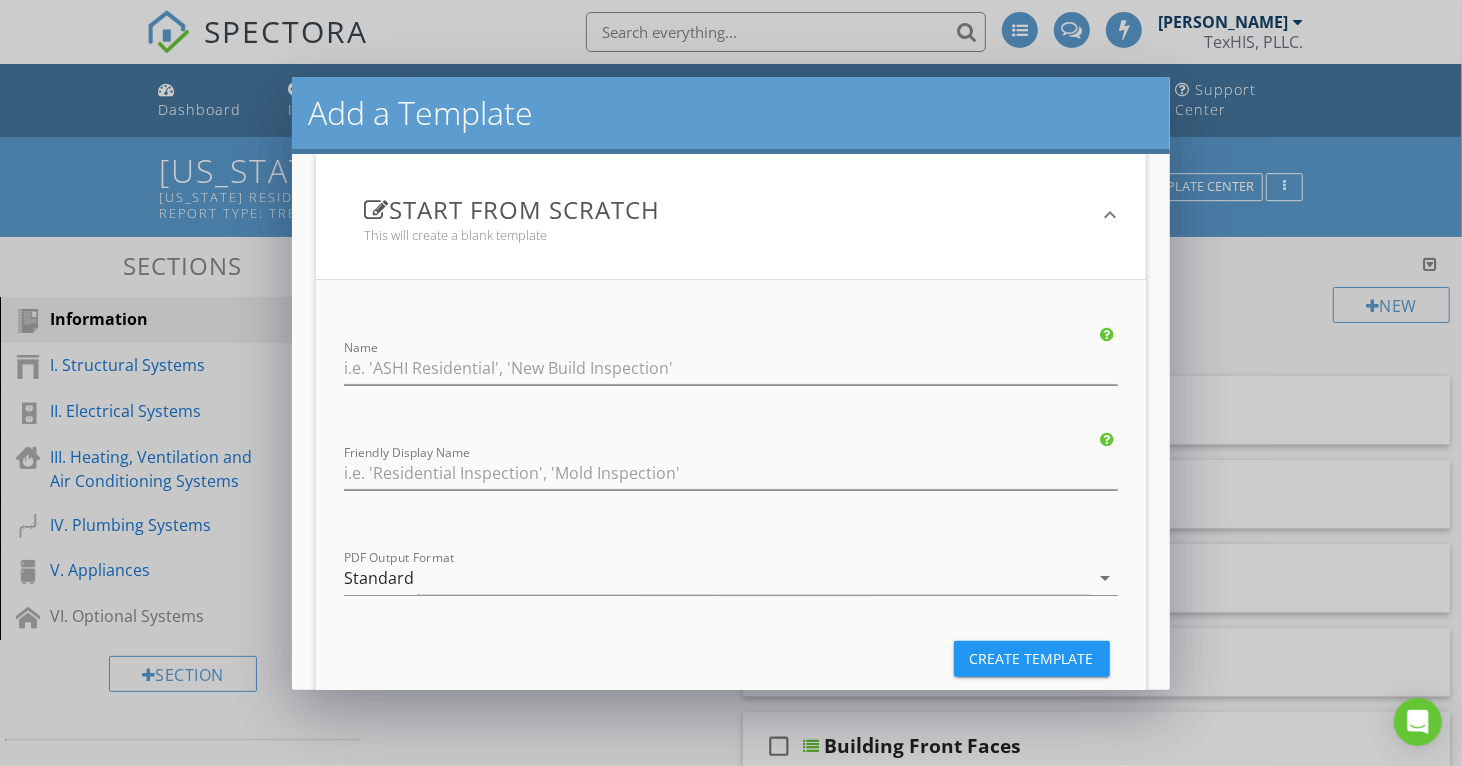scroll, scrollTop: 200, scrollLeft: 0, axis: vertical 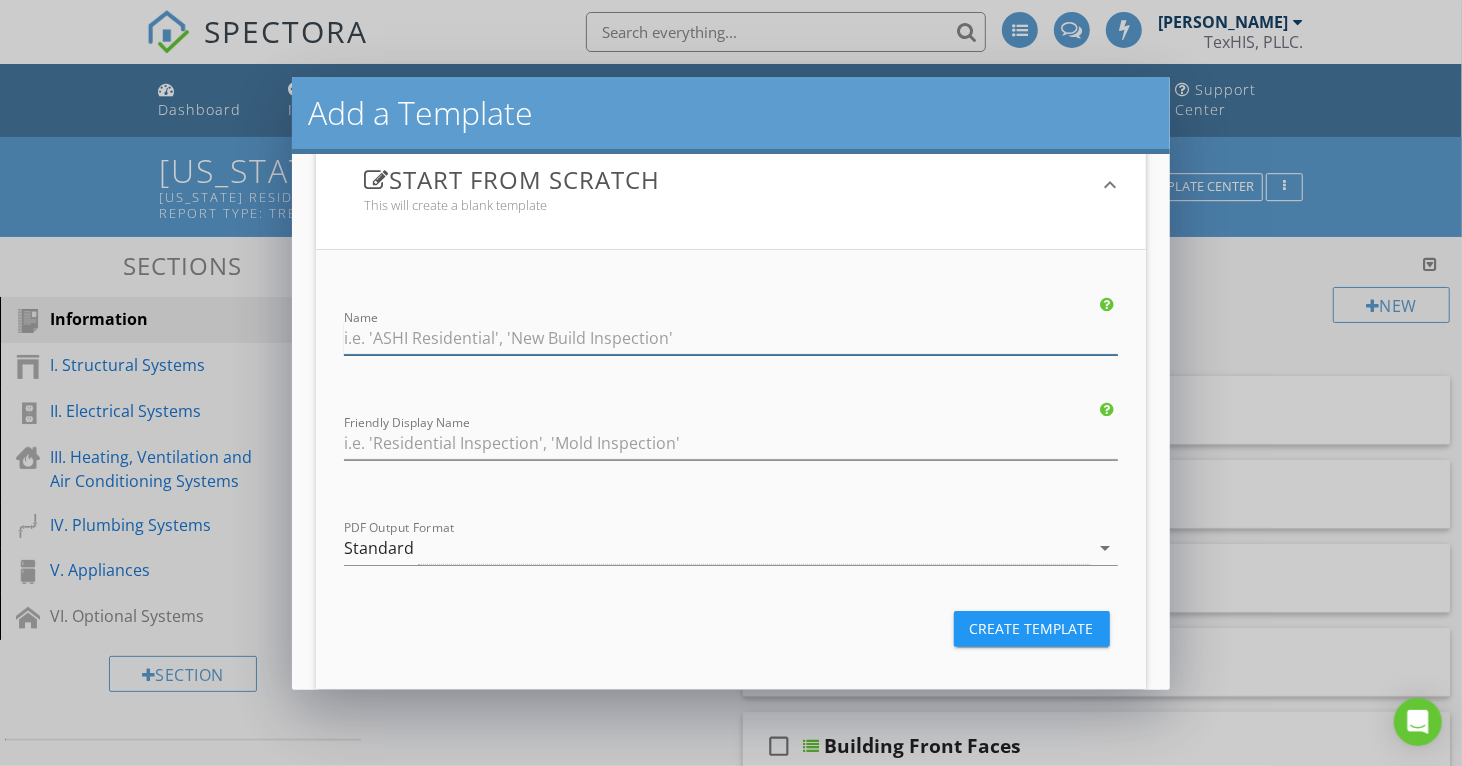 click at bounding box center (730, 338) 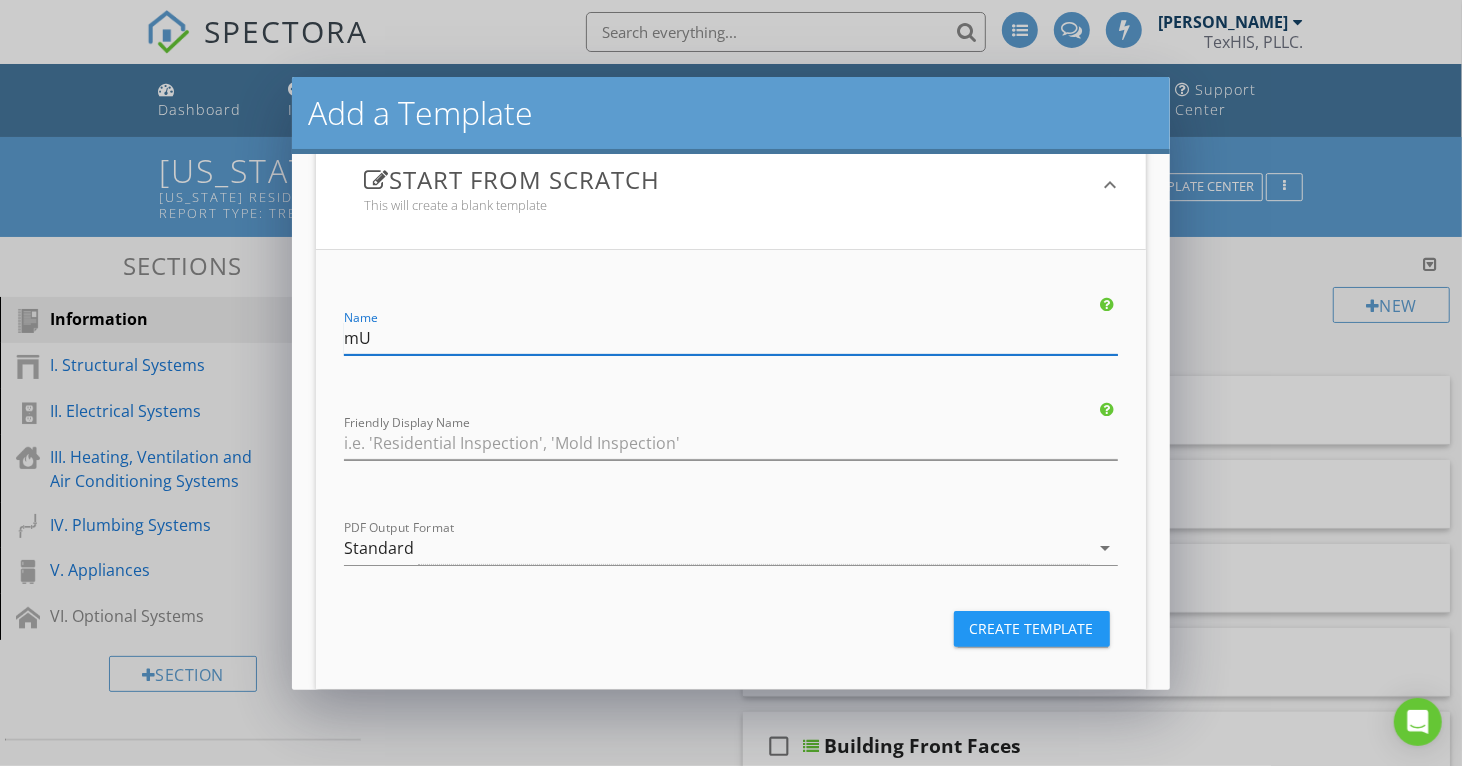 type on "m" 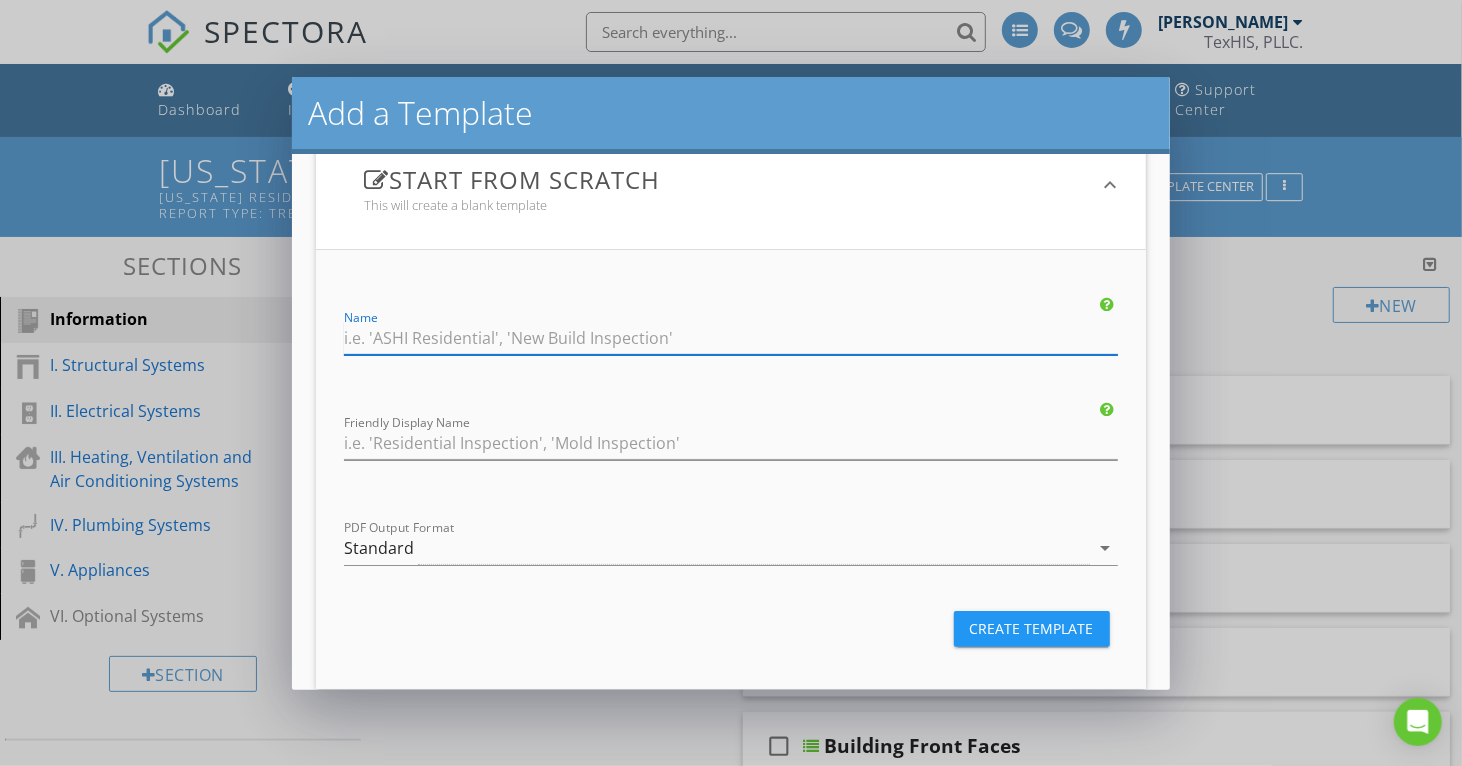 type on "A" 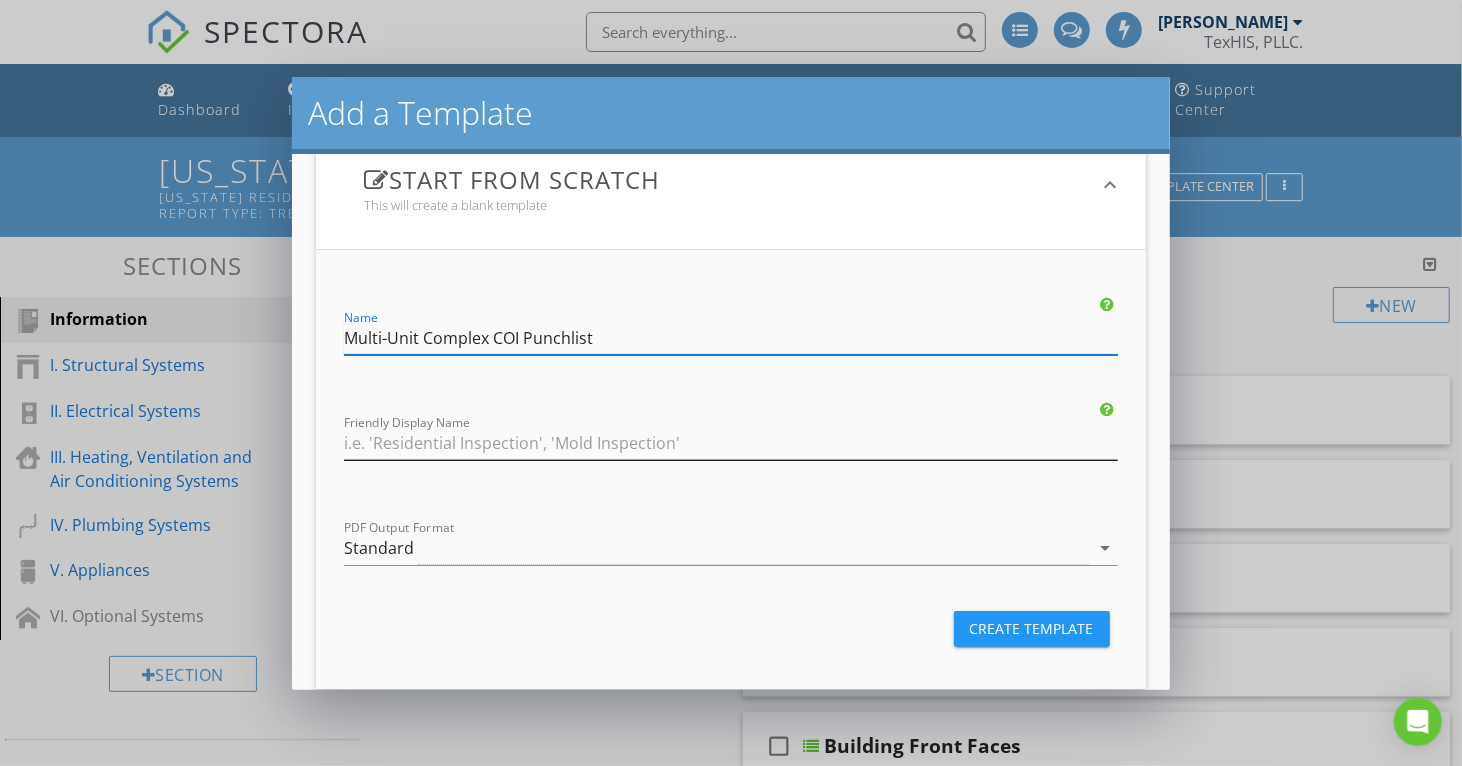 type on "Multi-Unit Complex COI Punchlist" 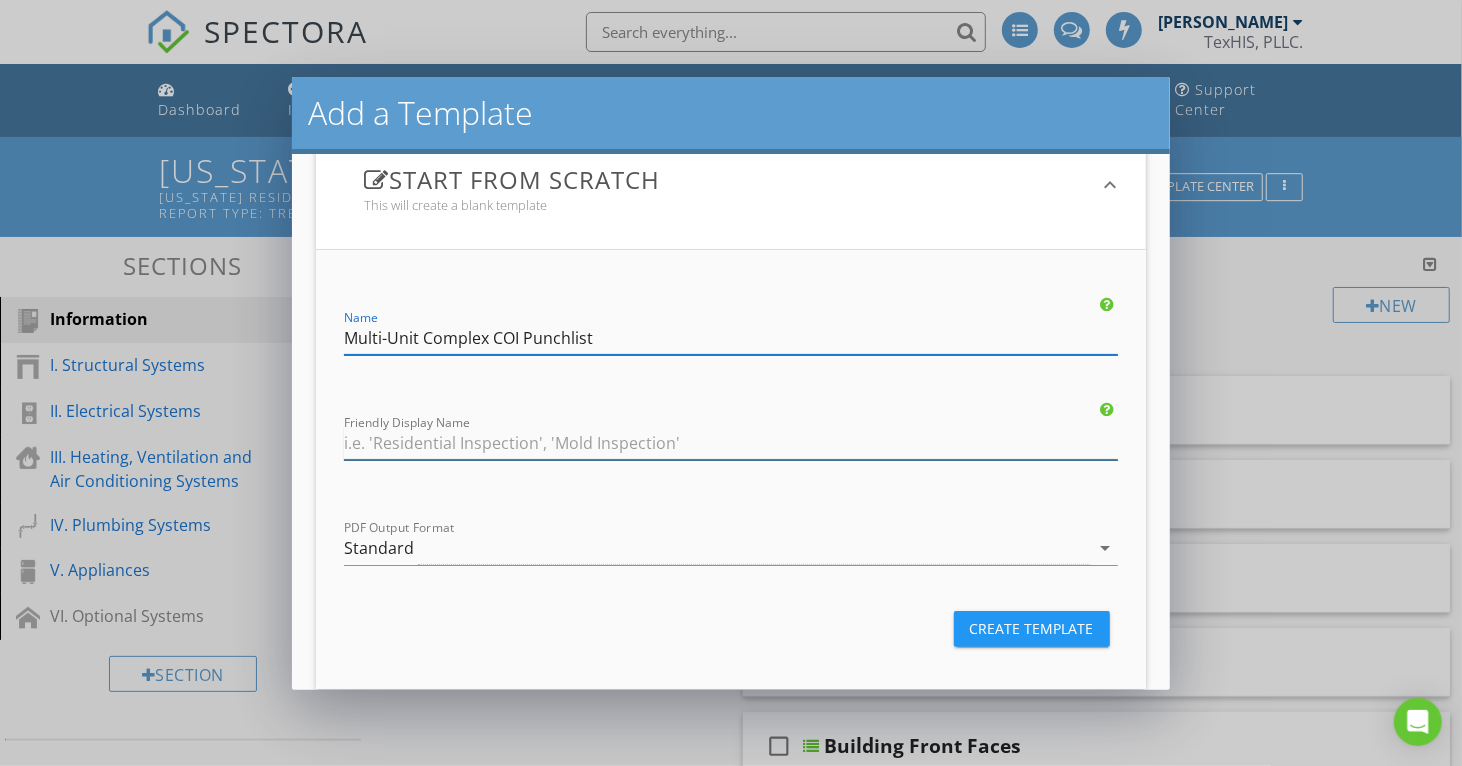 click at bounding box center (730, 443) 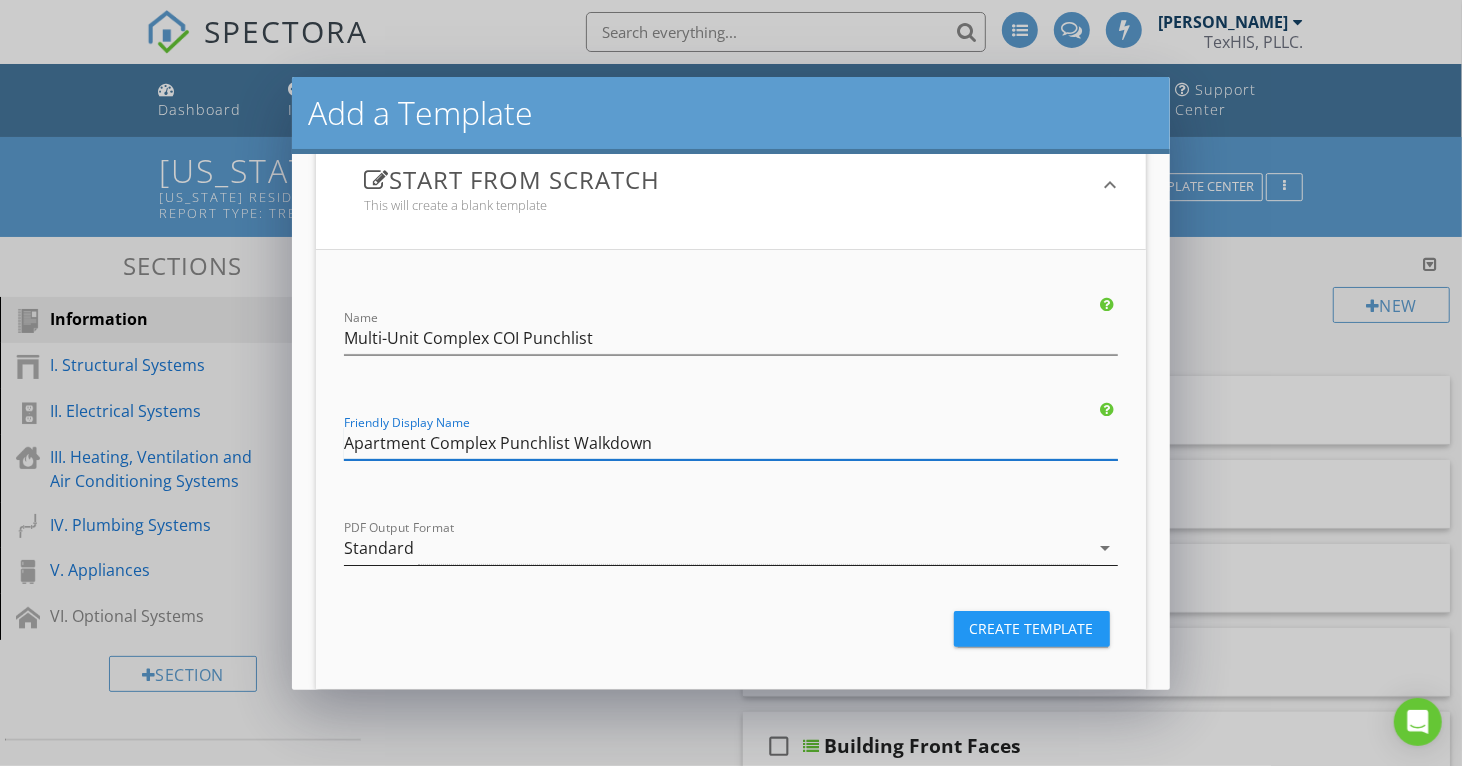 type on "Apartment Complex Punchlist Walkdown" 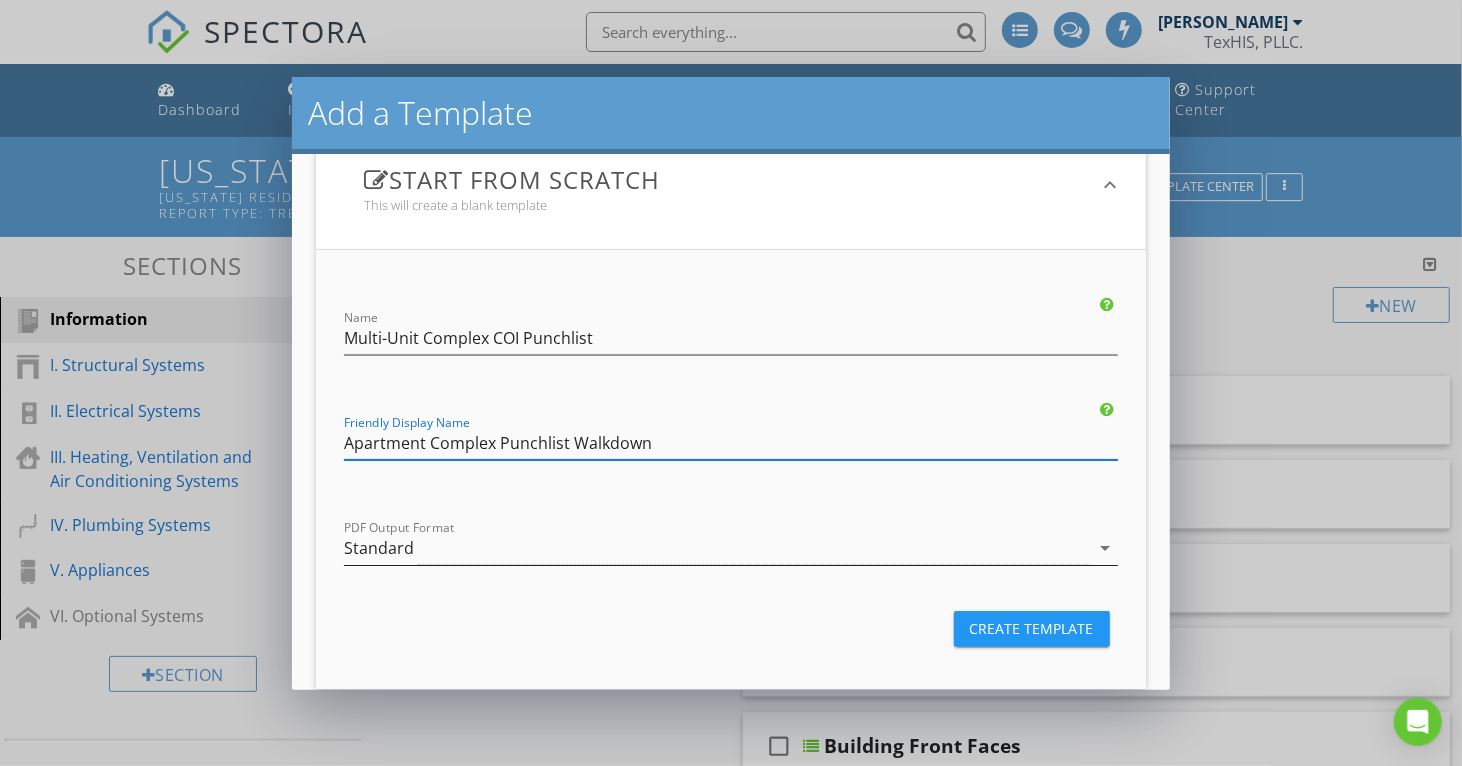 click on "arrow_drop_down" at bounding box center [1106, 548] 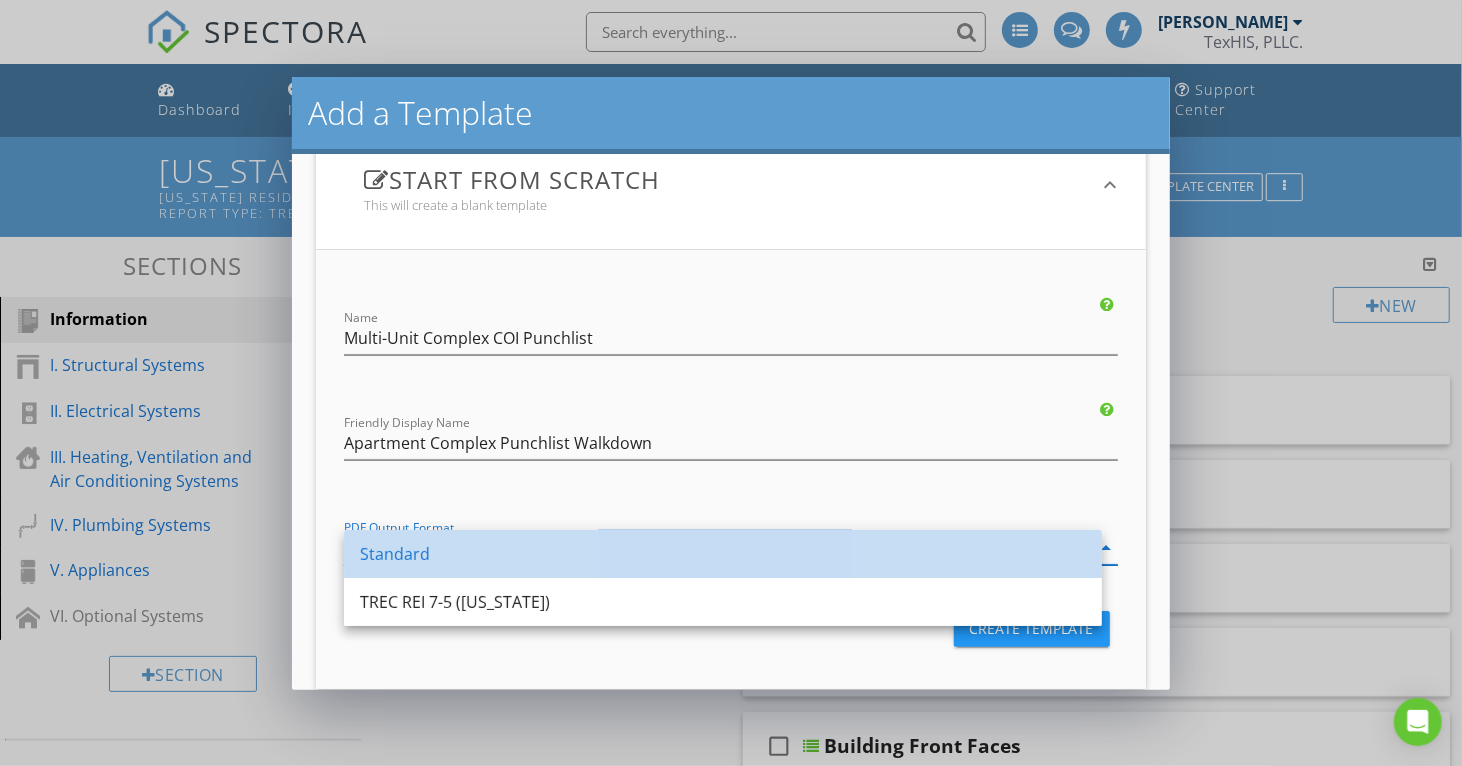 click on "Standard" at bounding box center [723, 554] 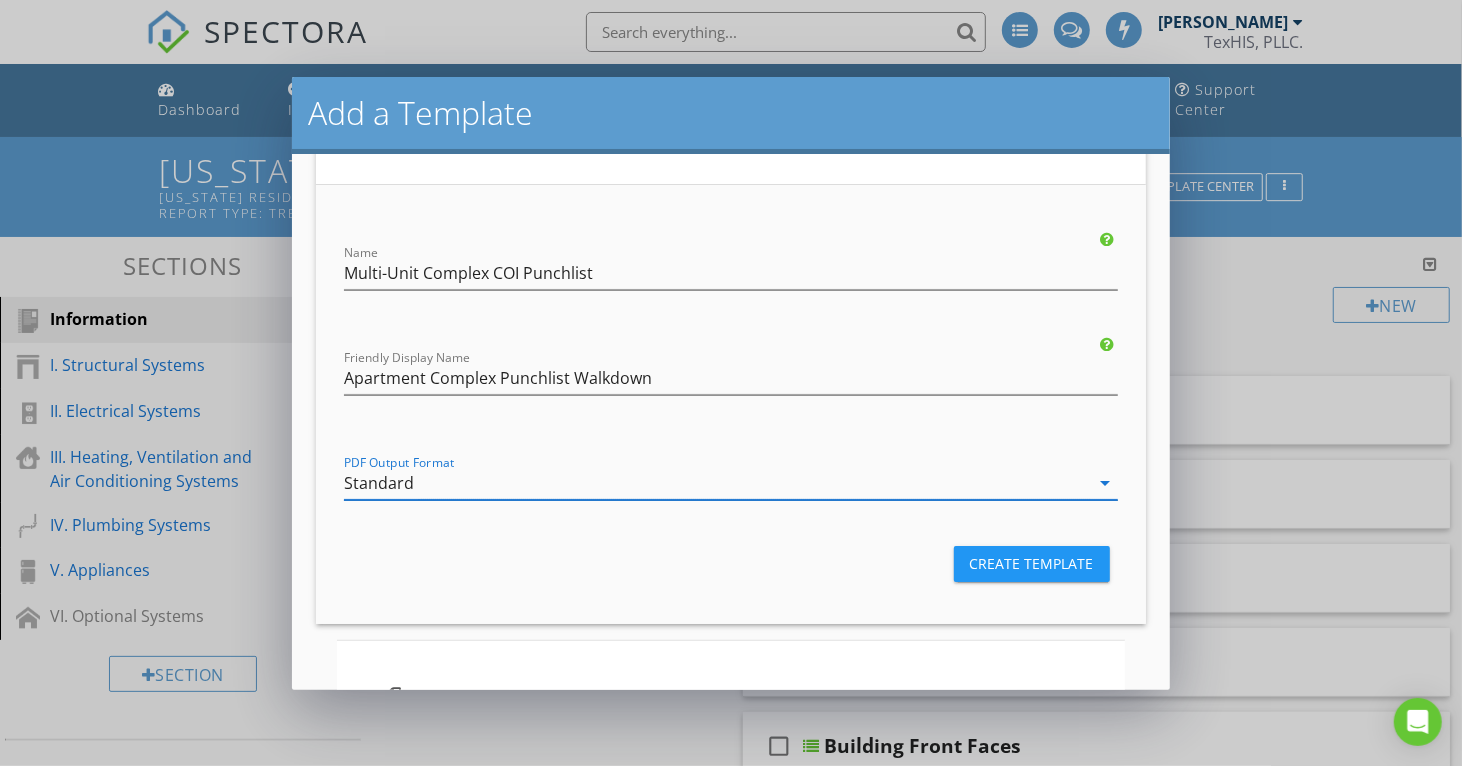 scroll, scrollTop: 600, scrollLeft: 0, axis: vertical 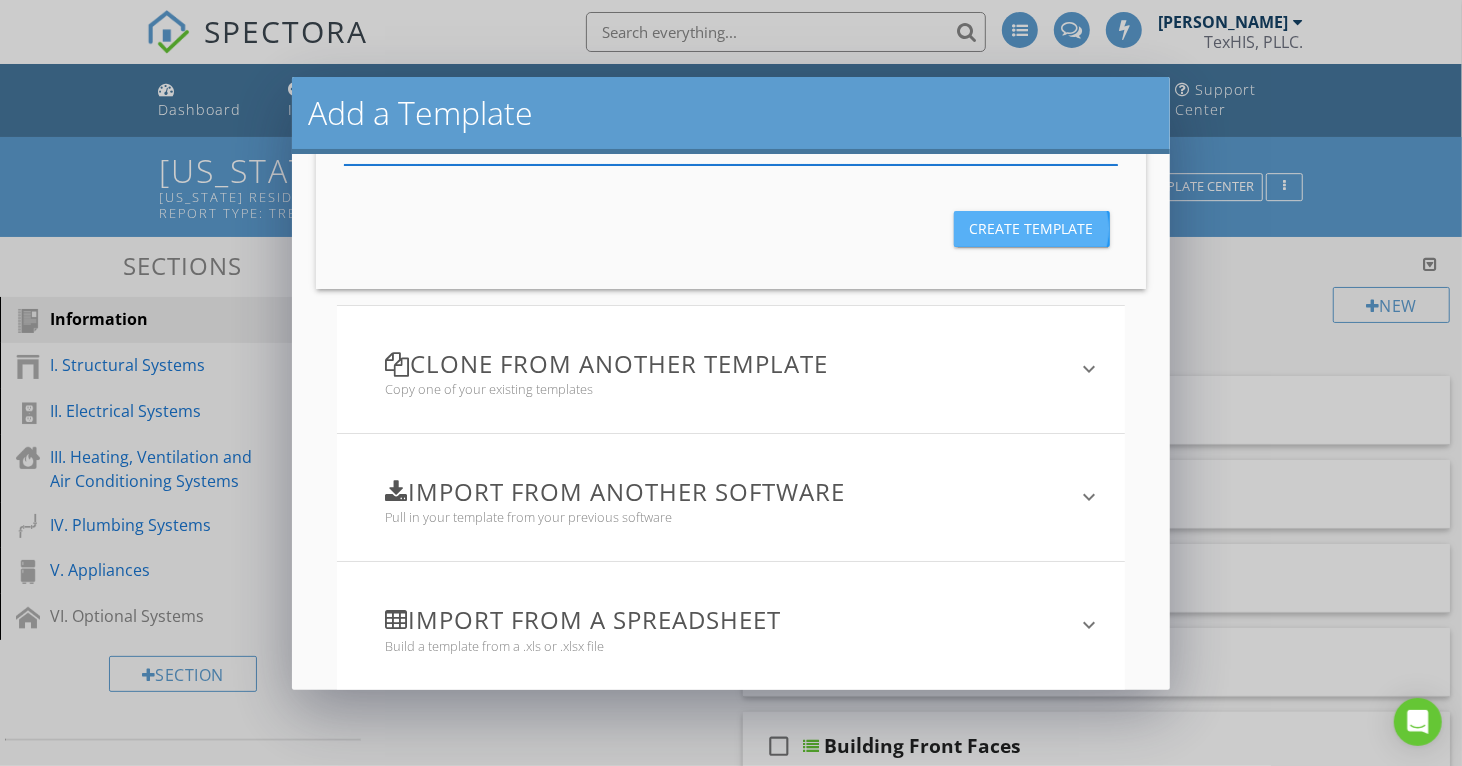 click on "Create Template" at bounding box center [1032, 228] 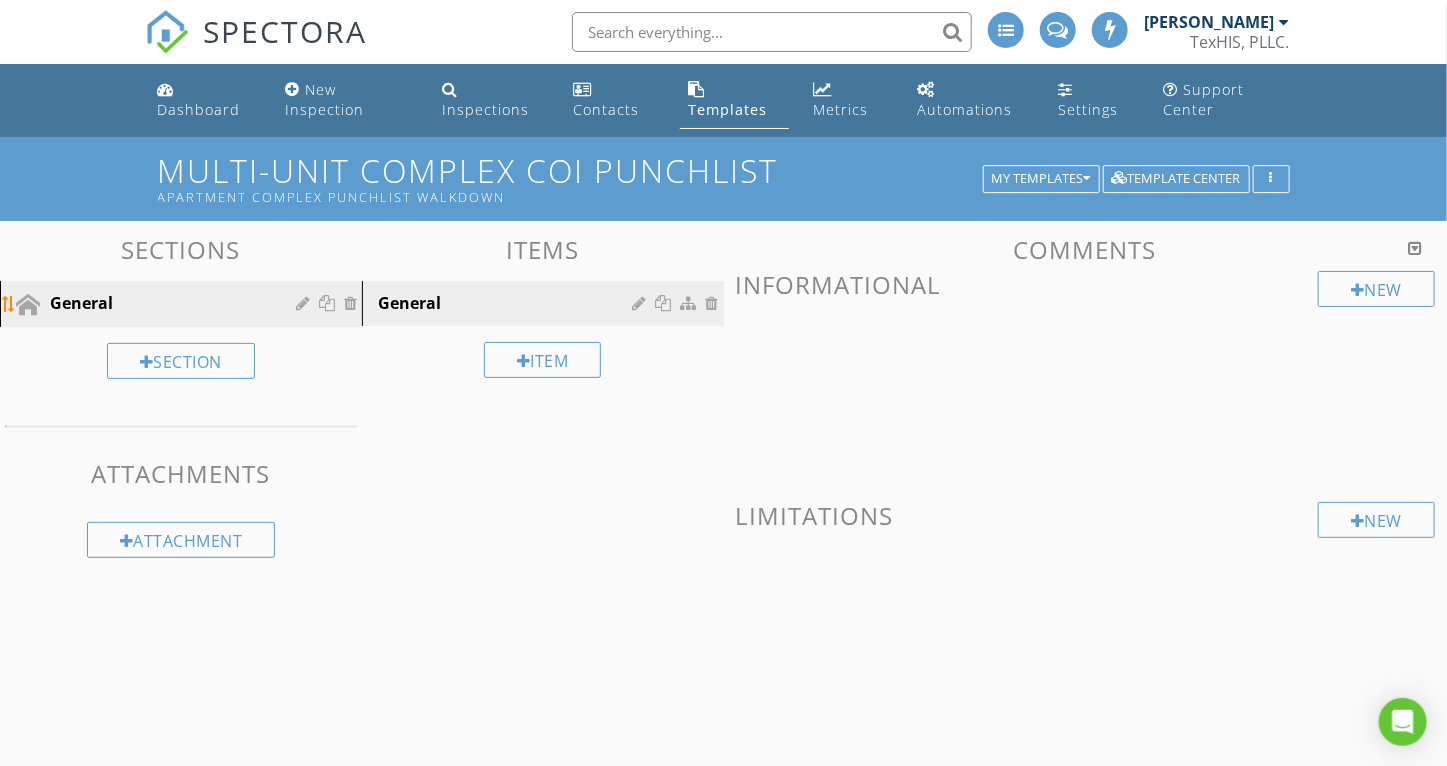 click at bounding box center [305, 303] 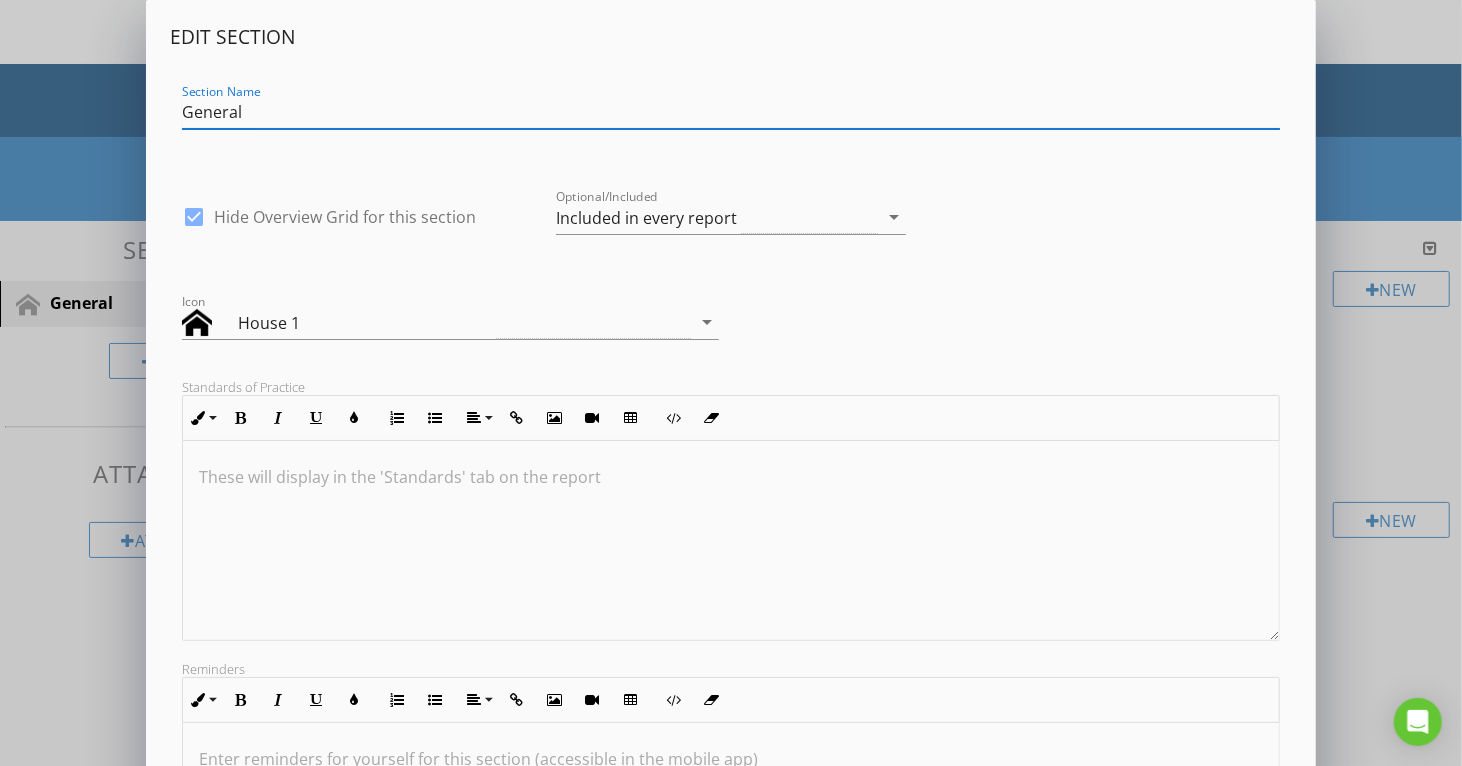 drag, startPoint x: 261, startPoint y: 116, endPoint x: 180, endPoint y: 116, distance: 81 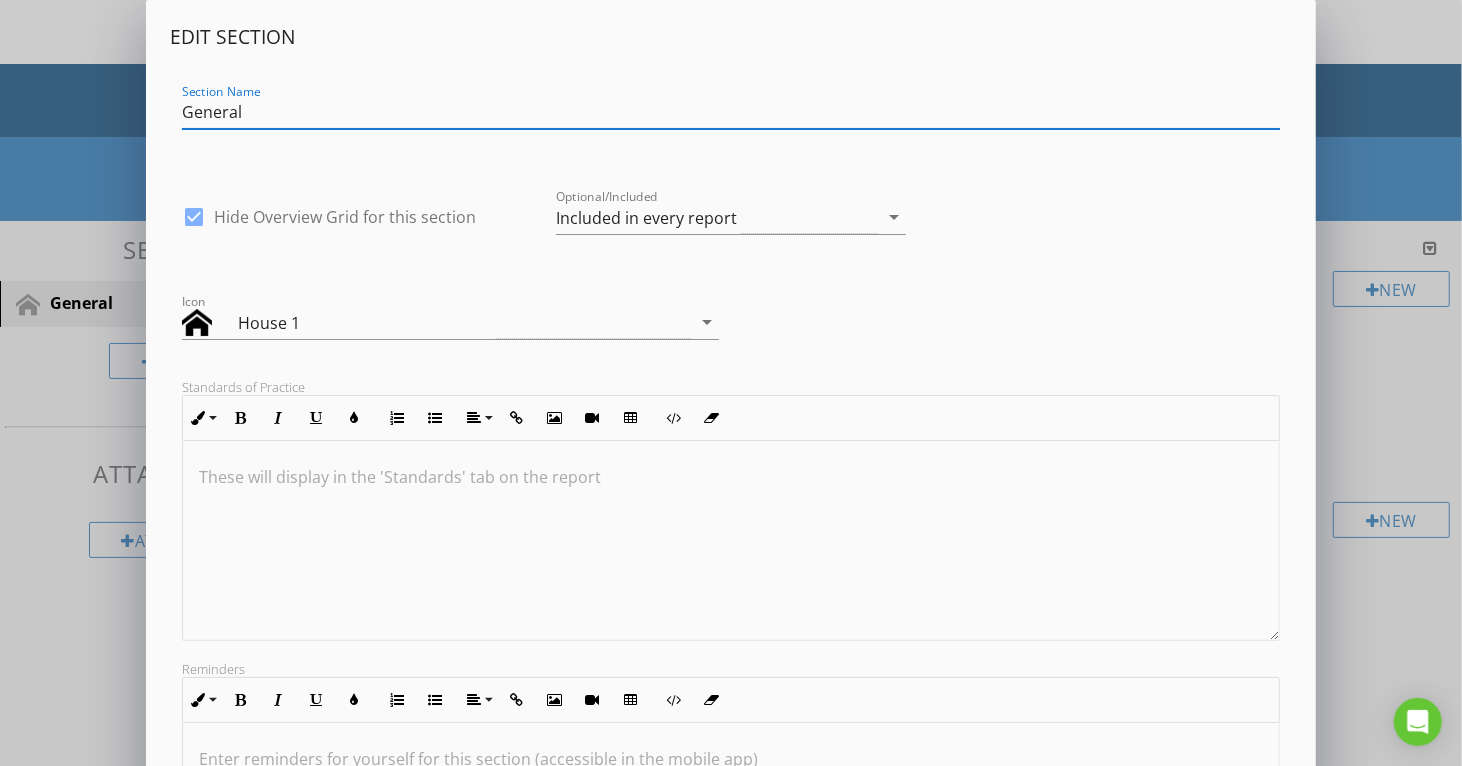 click on "Section Name General" at bounding box center [731, 114] 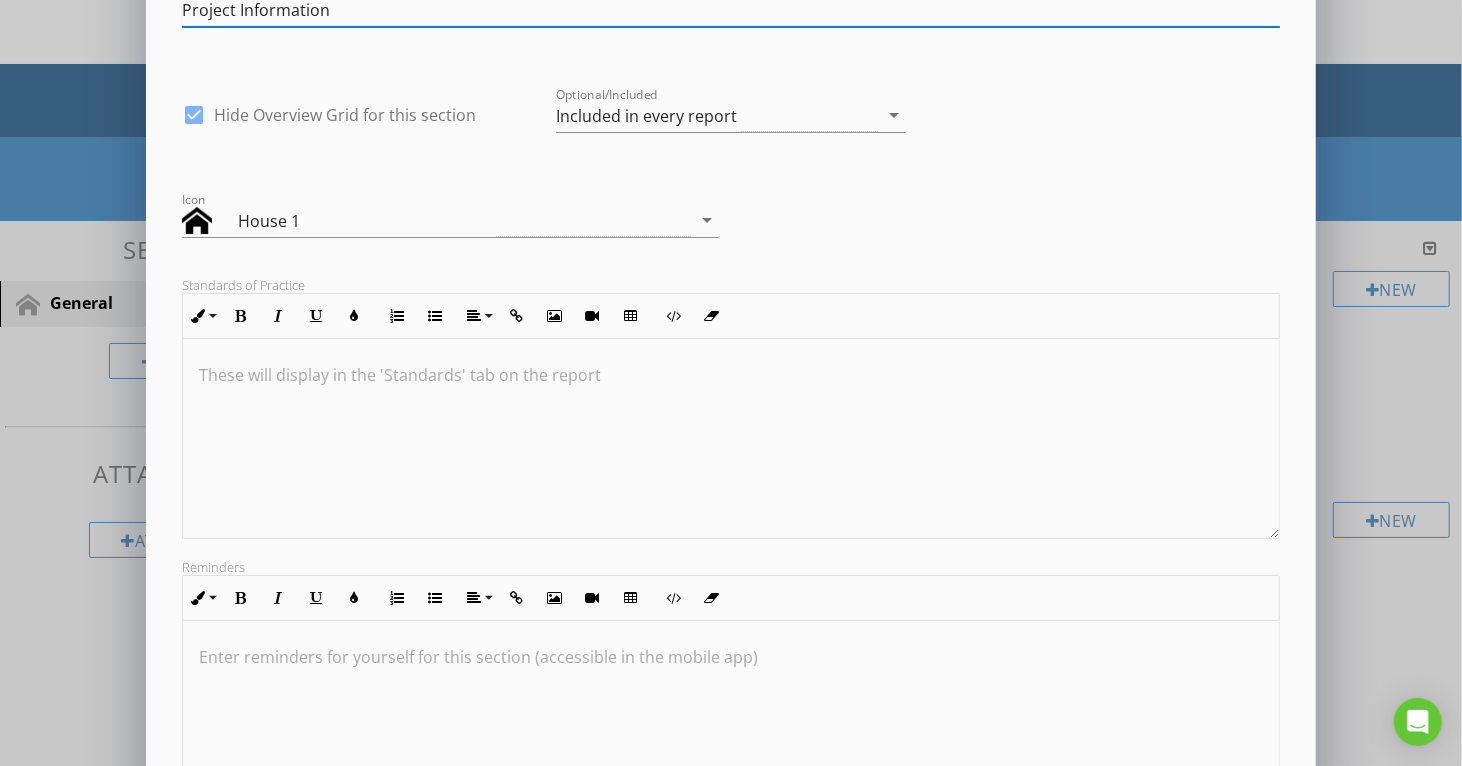 scroll, scrollTop: 100, scrollLeft: 0, axis: vertical 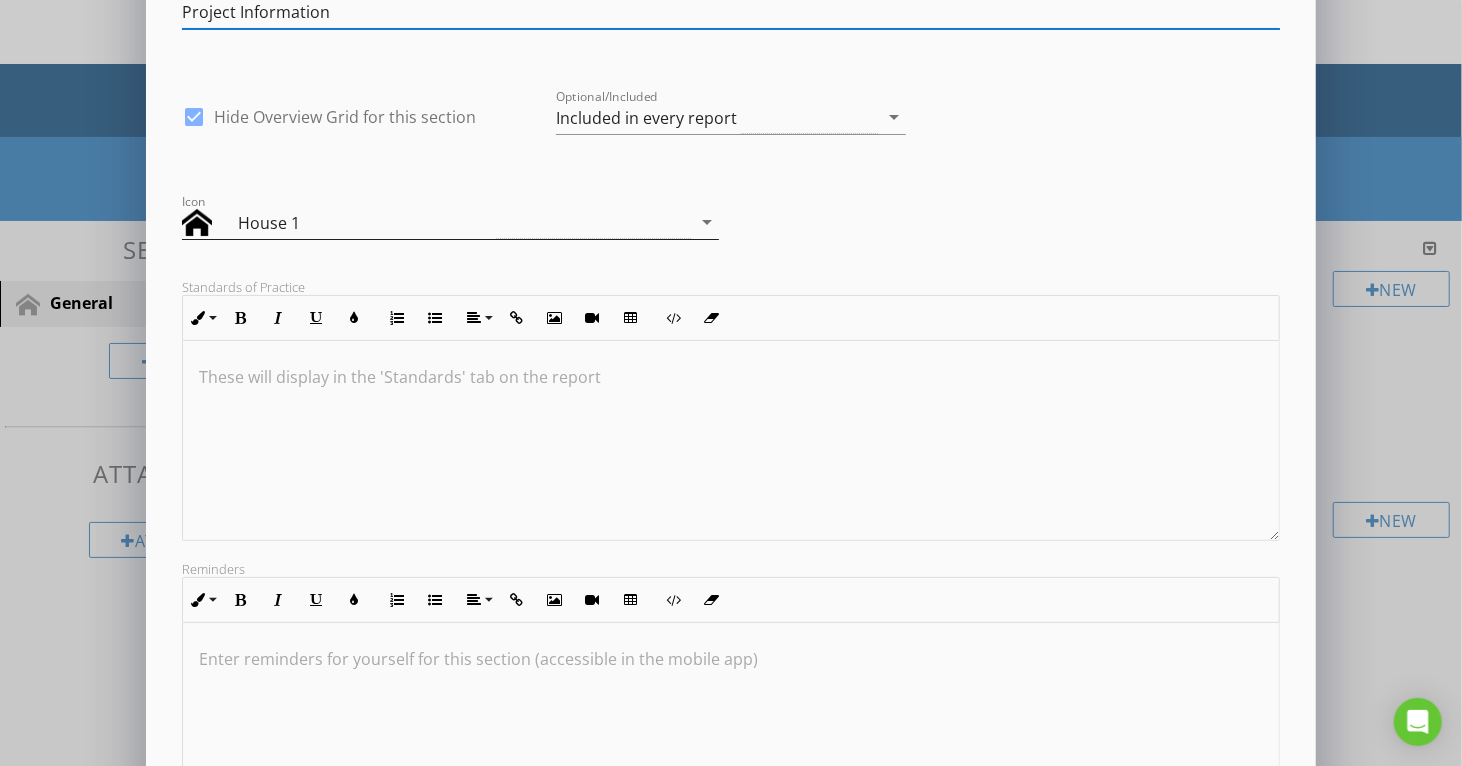 type on "Project Information" 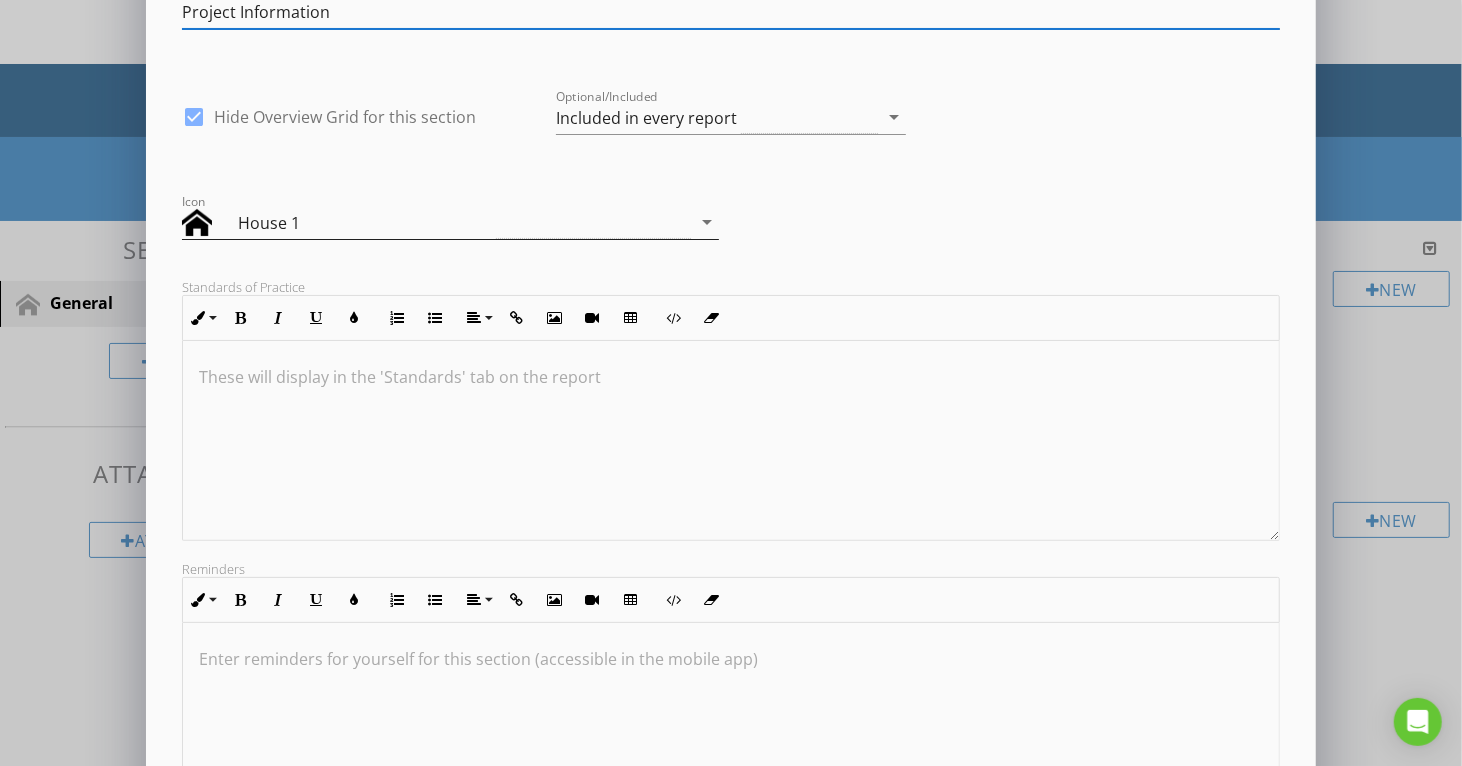 click at bounding box center [197, 223] 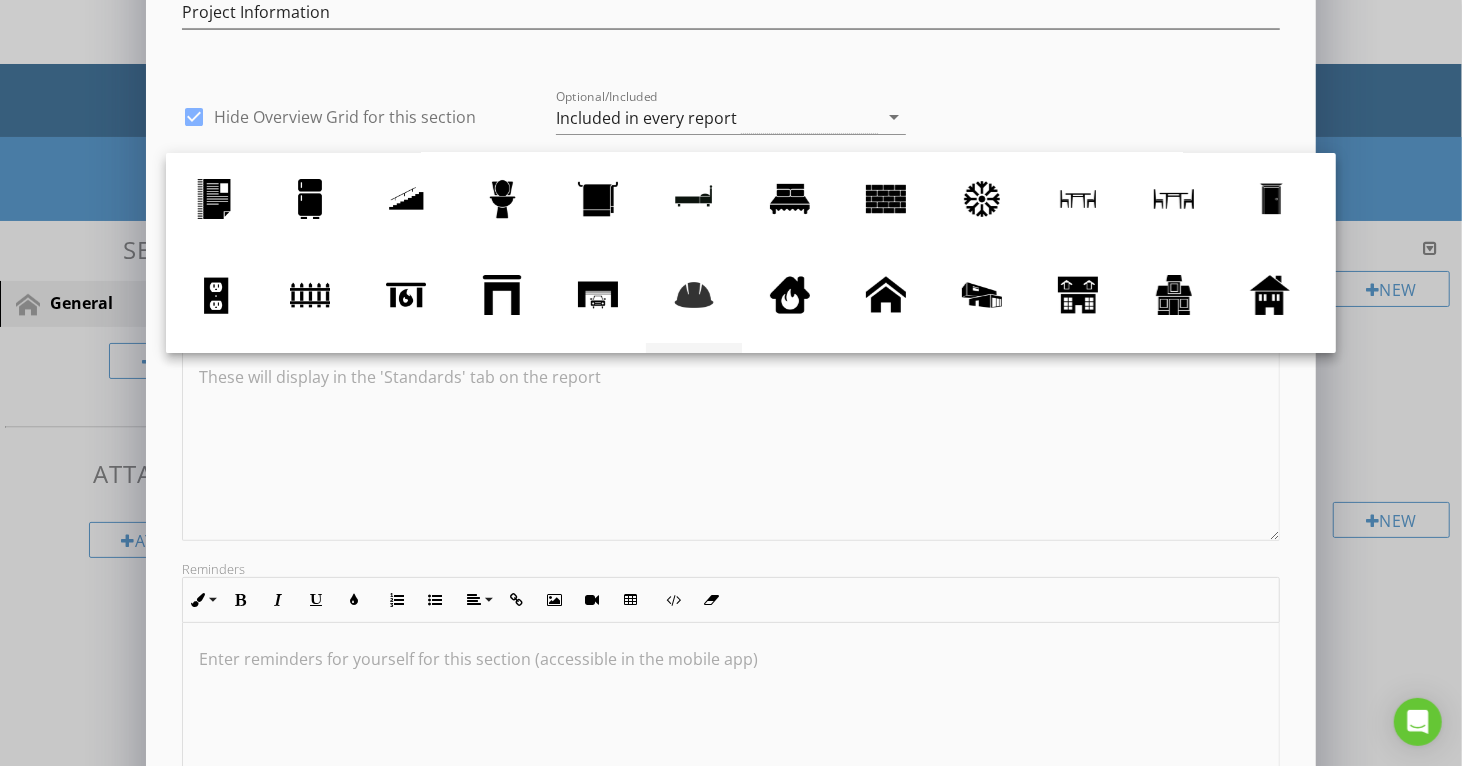 scroll, scrollTop: 0, scrollLeft: 0, axis: both 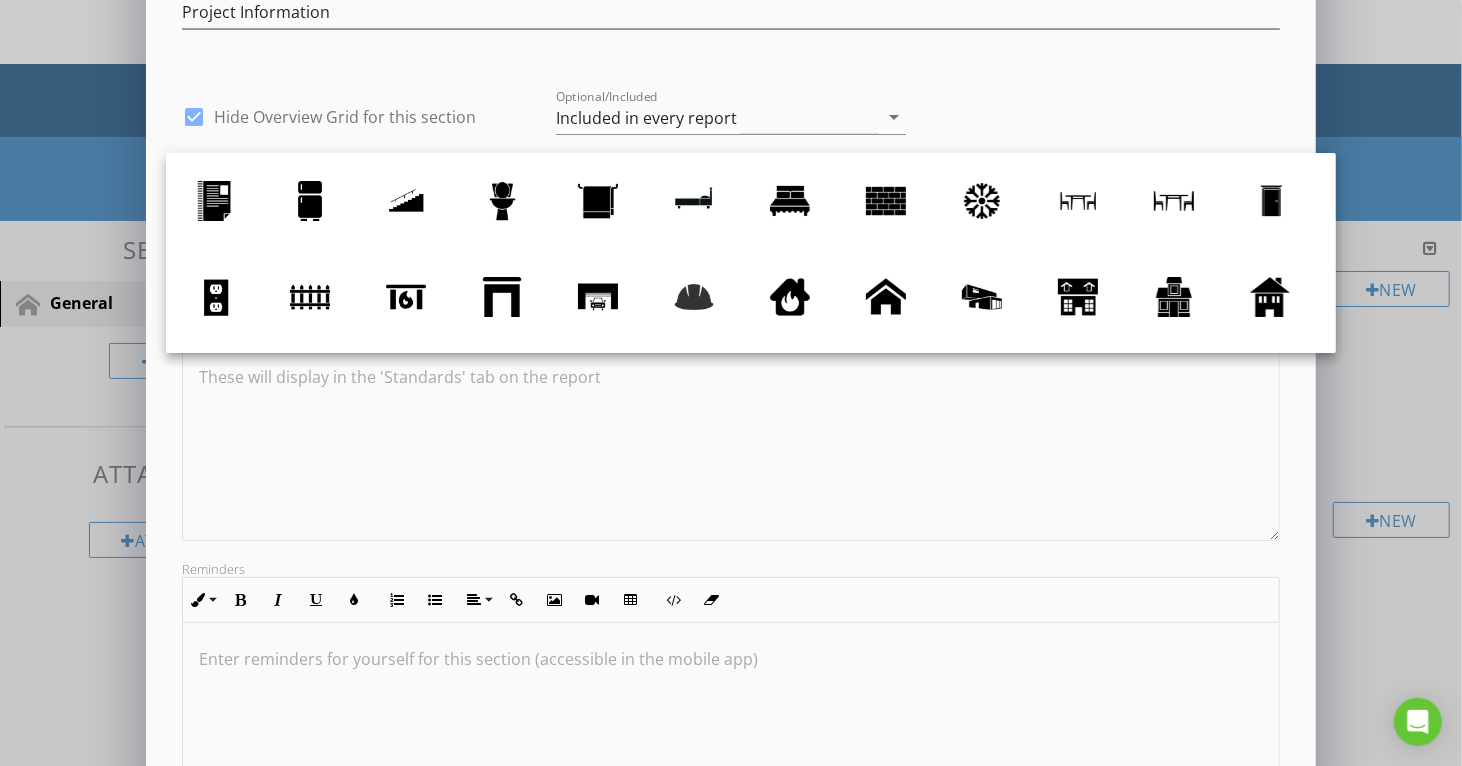 click at bounding box center [694, 297] 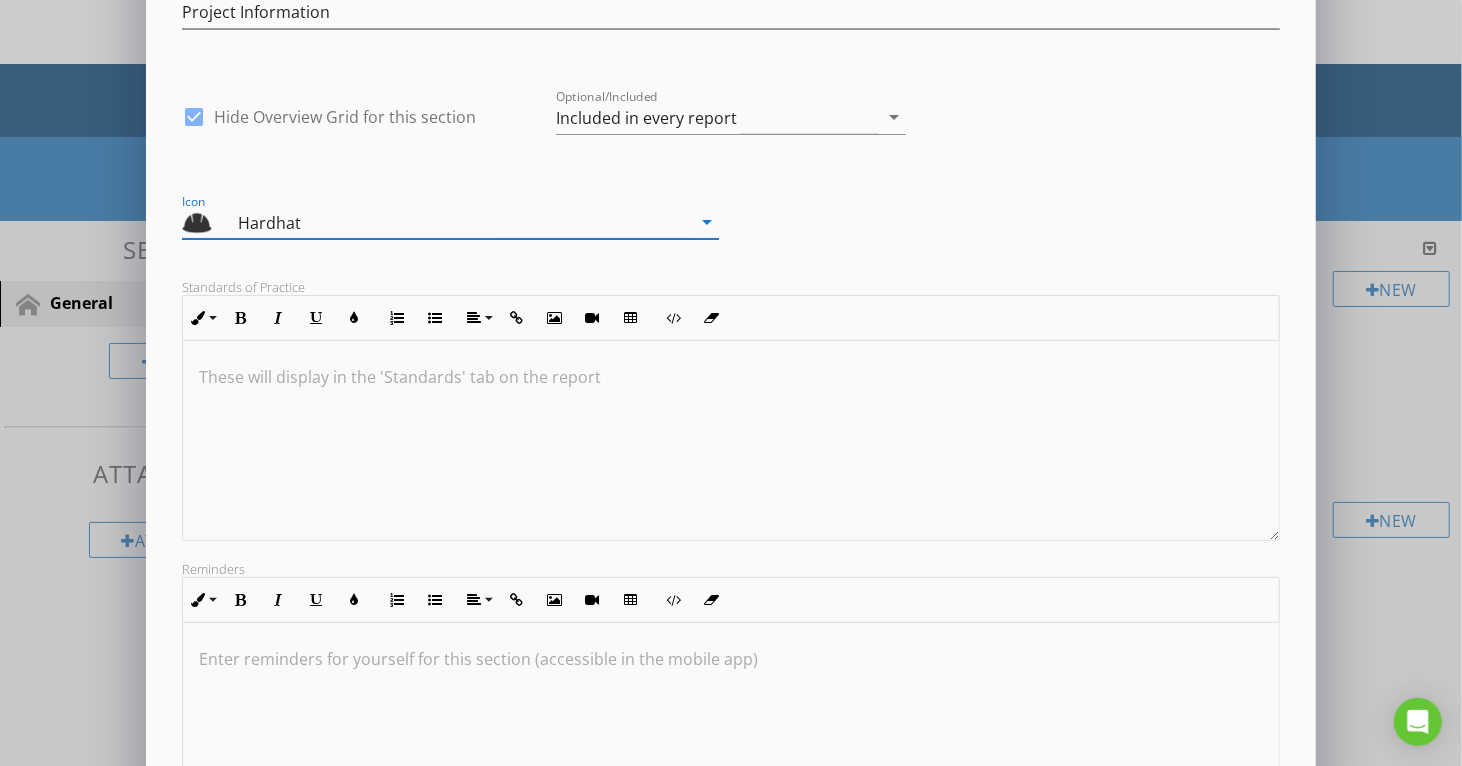 scroll, scrollTop: 0, scrollLeft: 0, axis: both 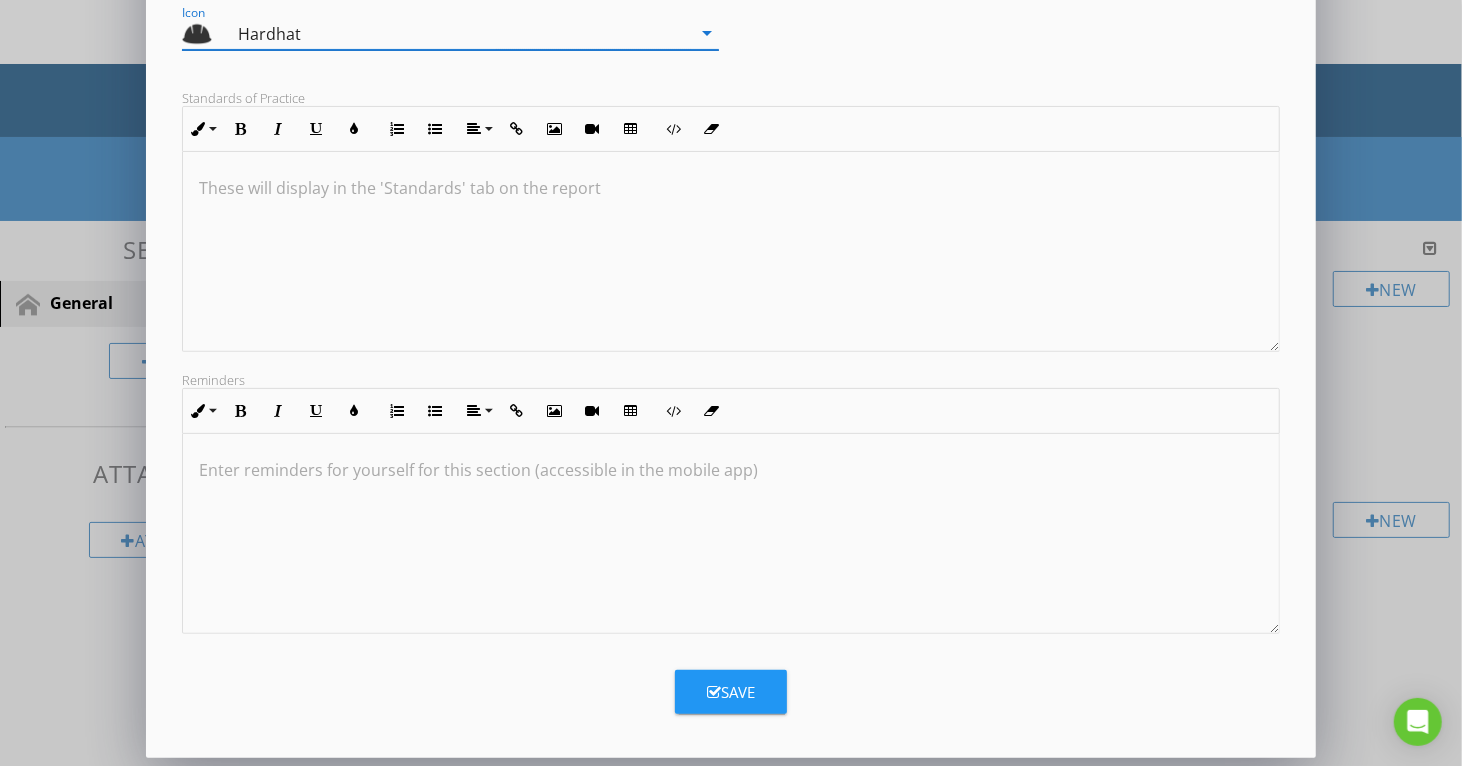 click on "Save" at bounding box center [731, 692] 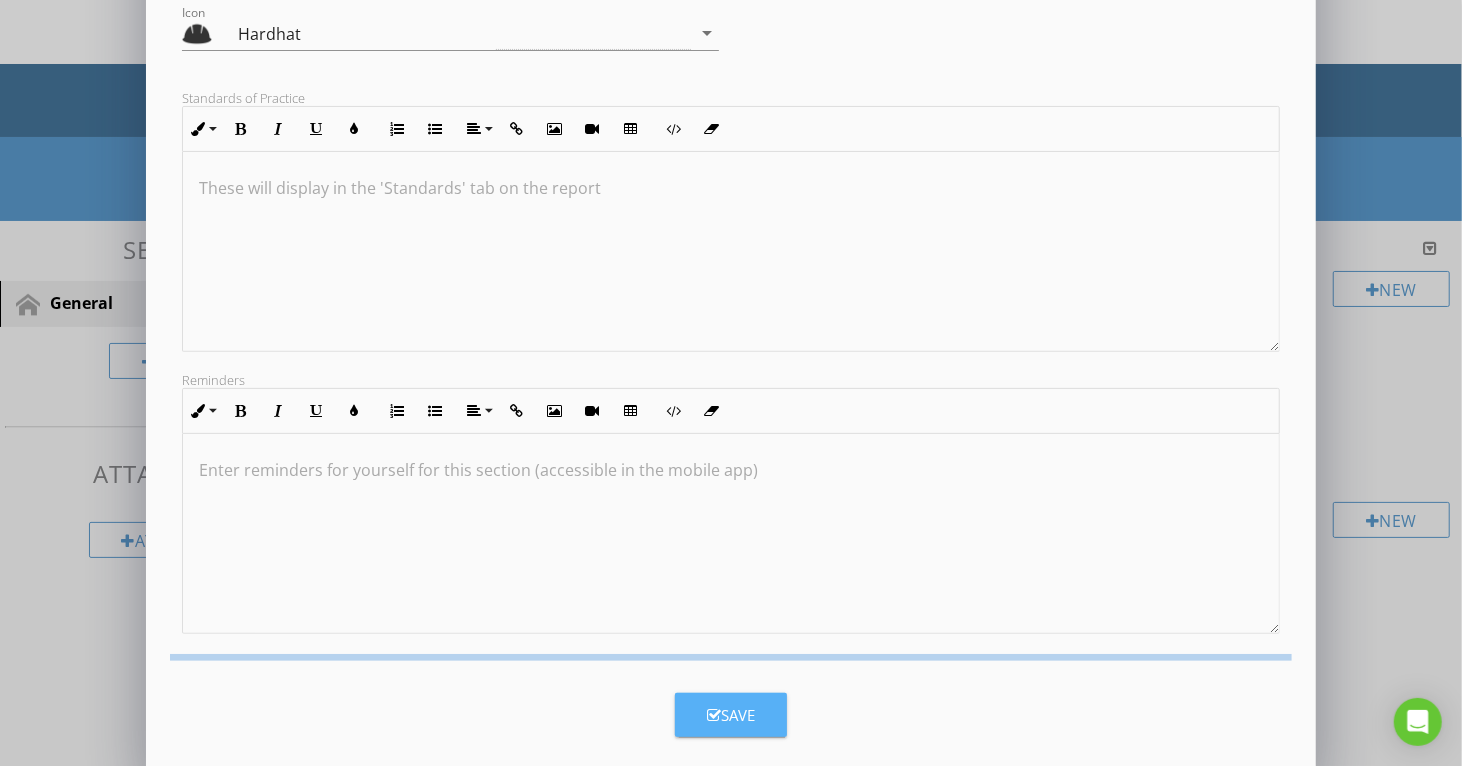 scroll, scrollTop: 74, scrollLeft: 0, axis: vertical 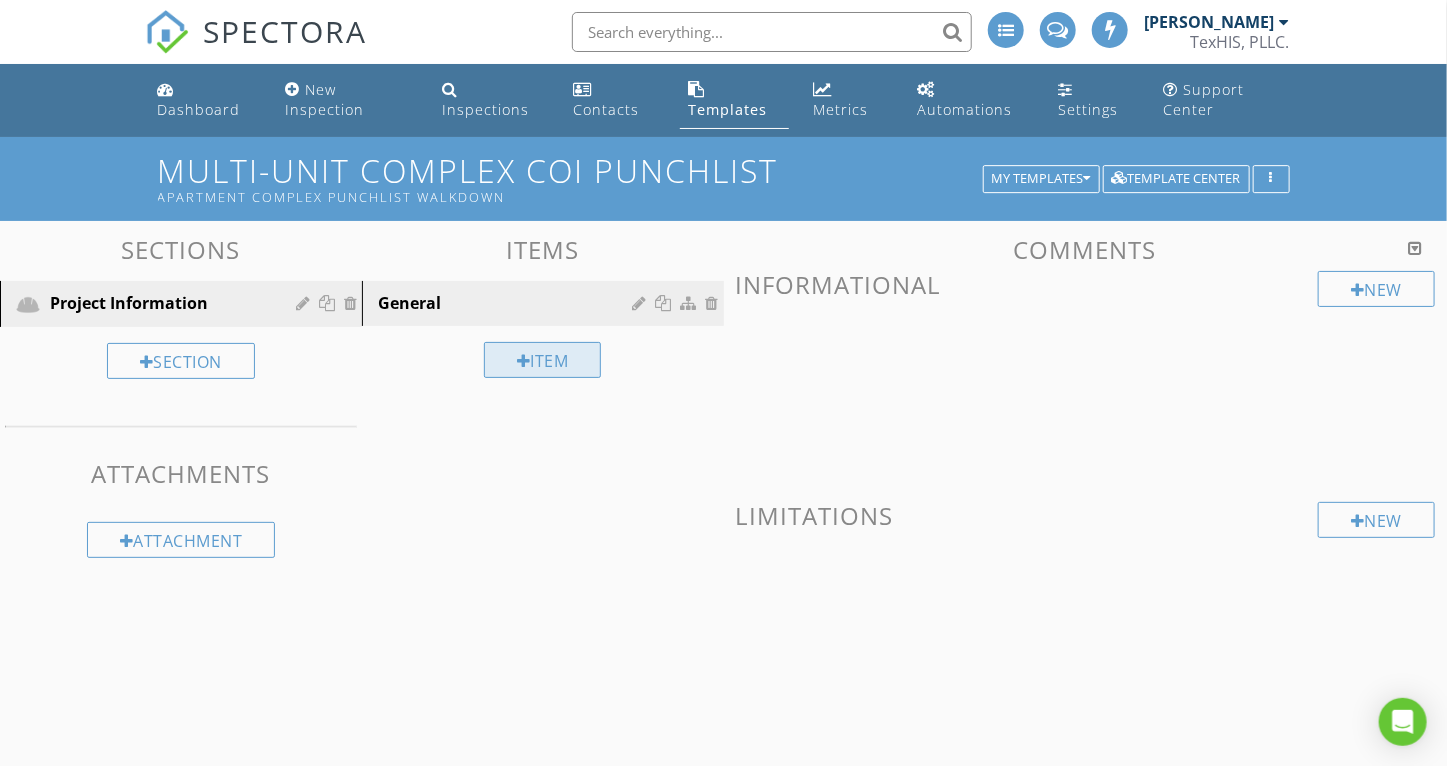 click on "Item" at bounding box center [543, 360] 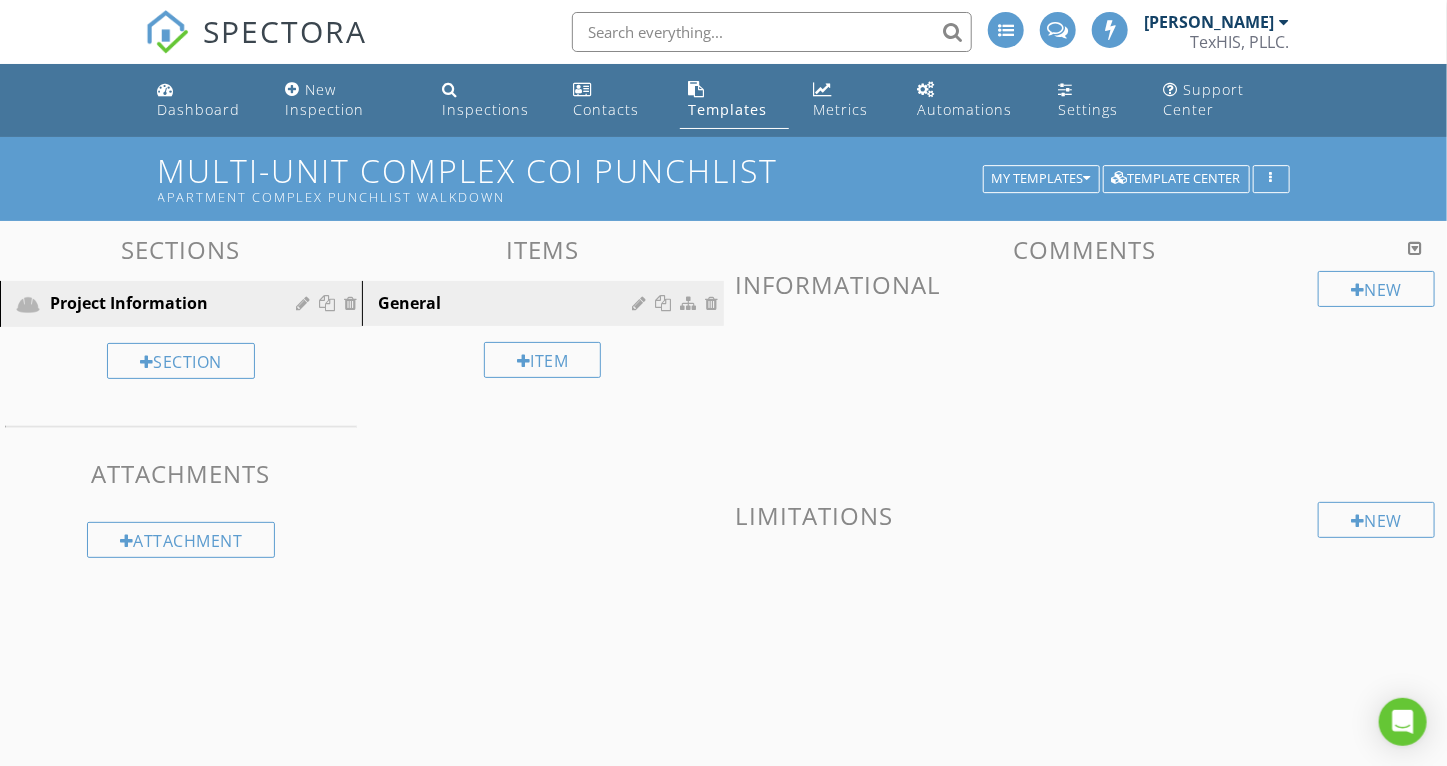 click at bounding box center (723, 383) 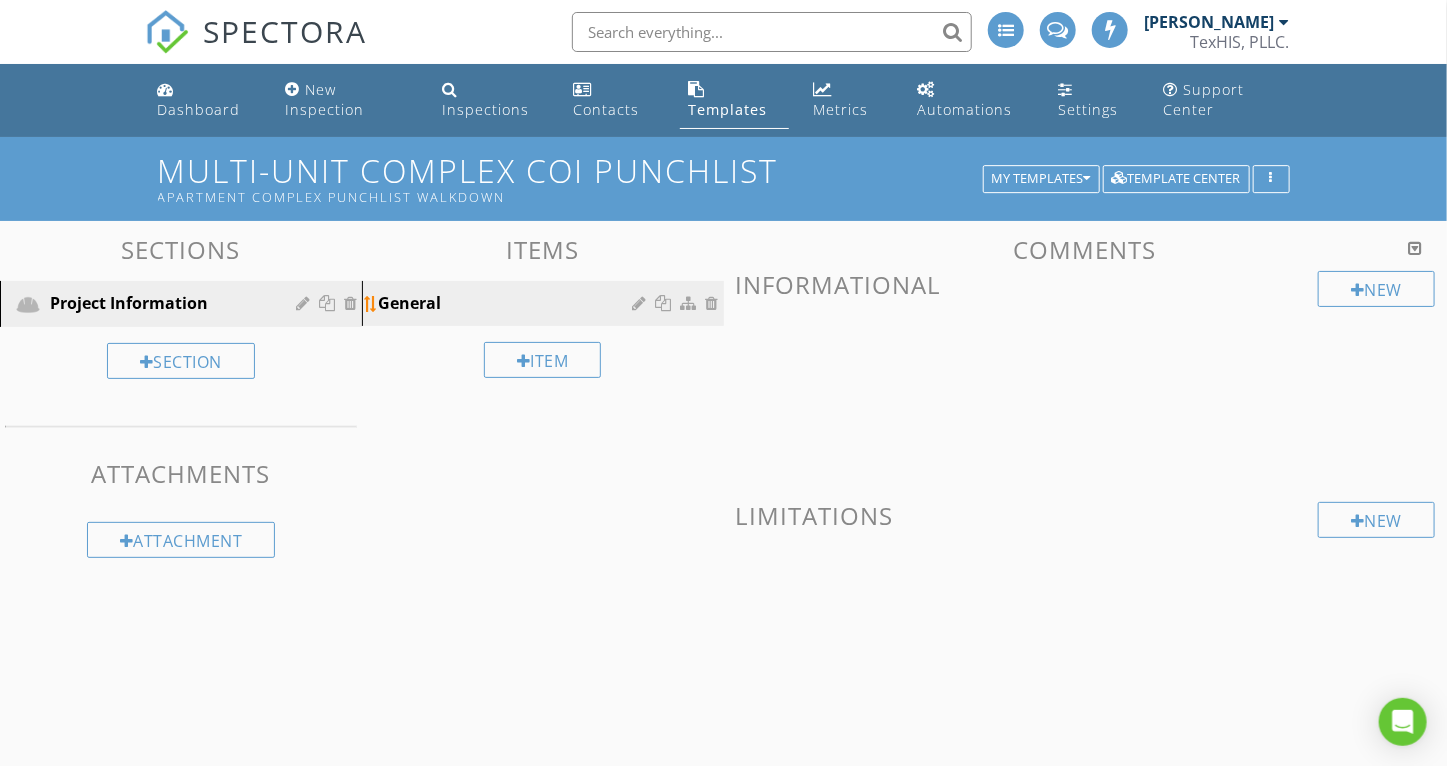 click on "General" at bounding box center (508, 303) 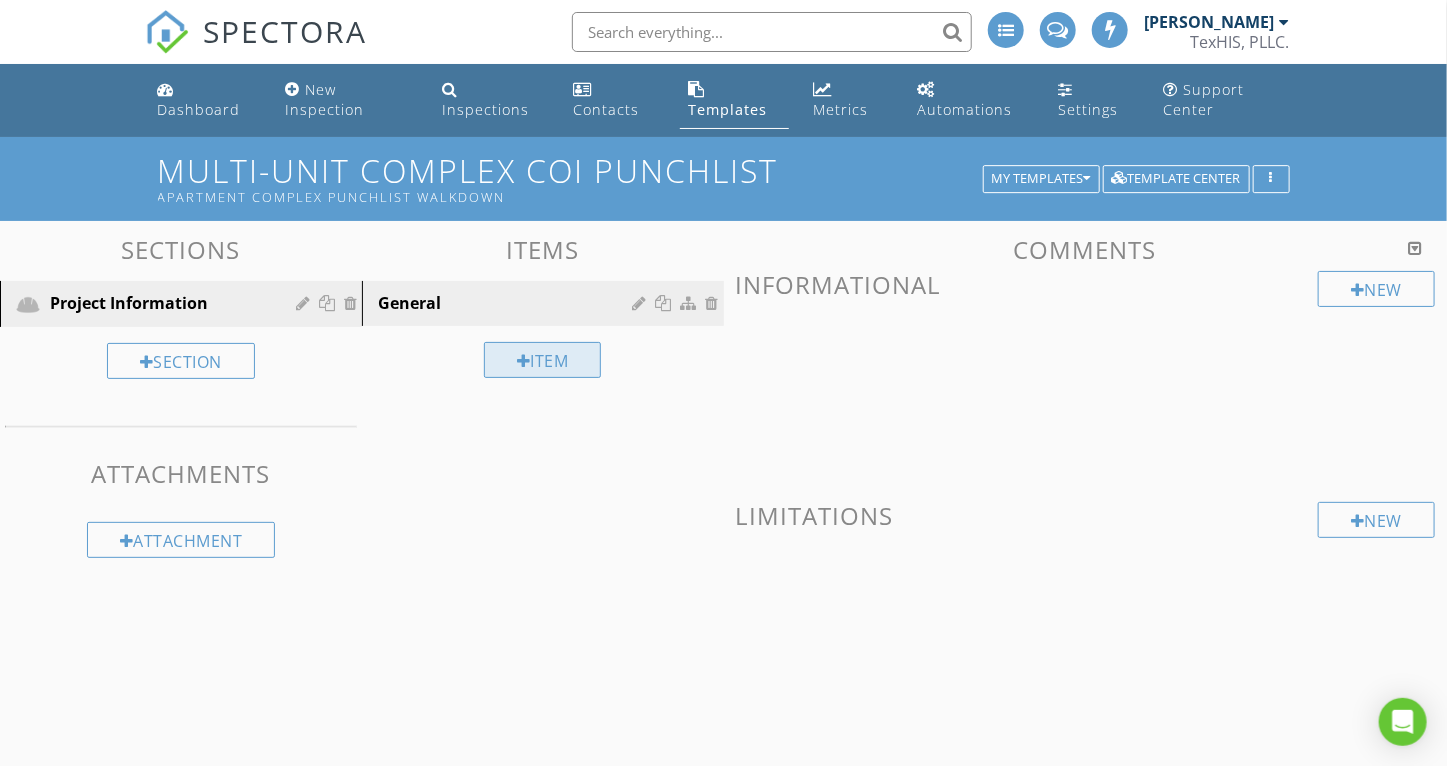 click at bounding box center (524, 361) 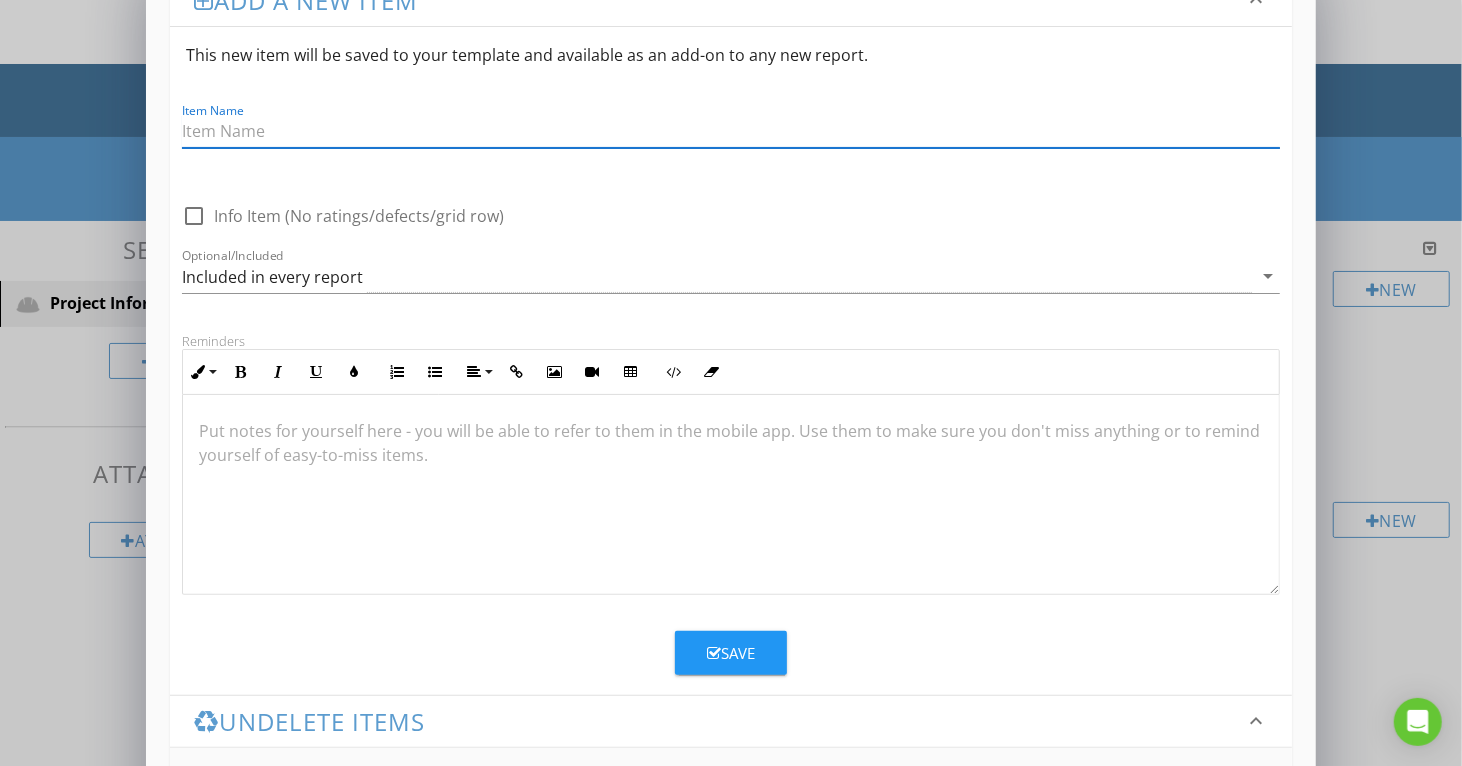 scroll, scrollTop: 194, scrollLeft: 0, axis: vertical 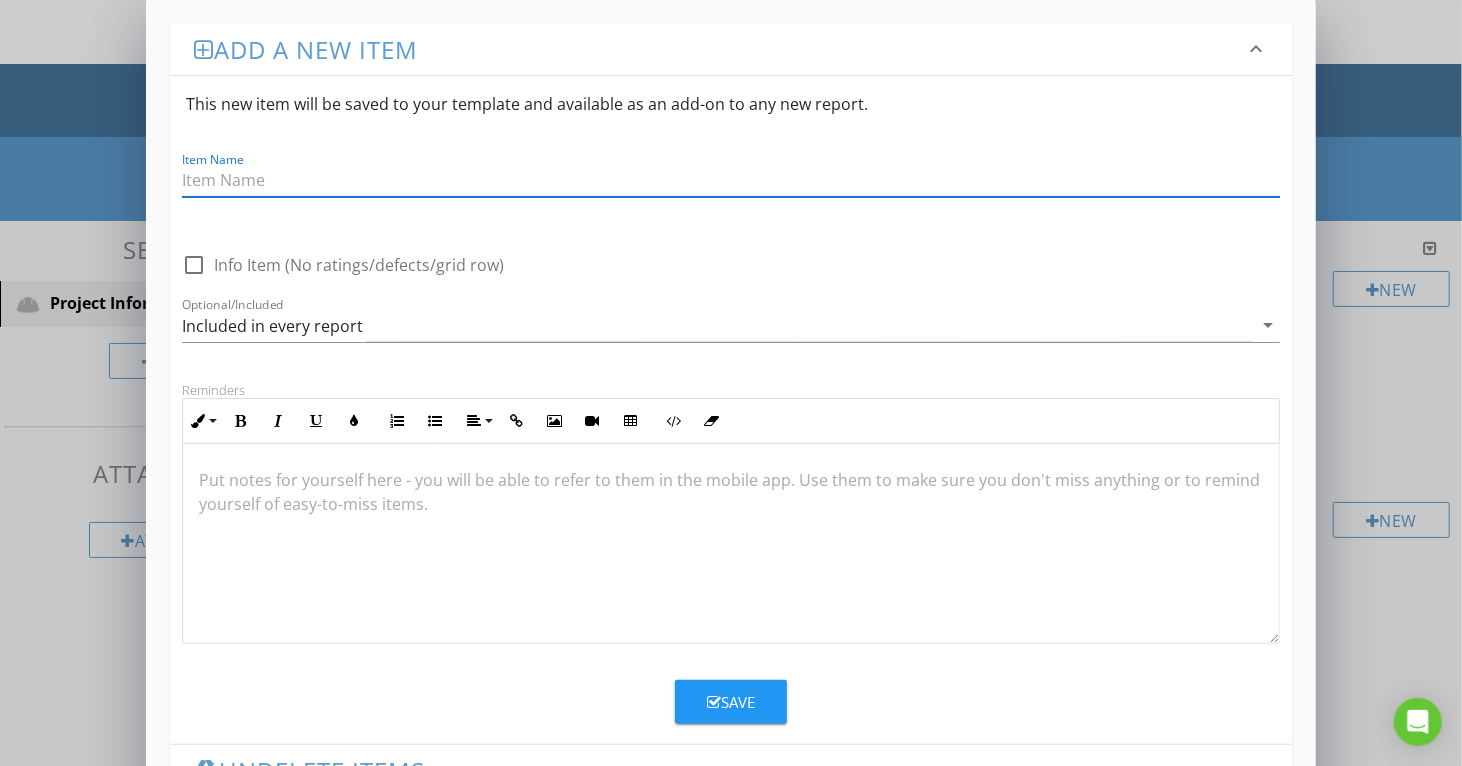 click at bounding box center [731, 180] 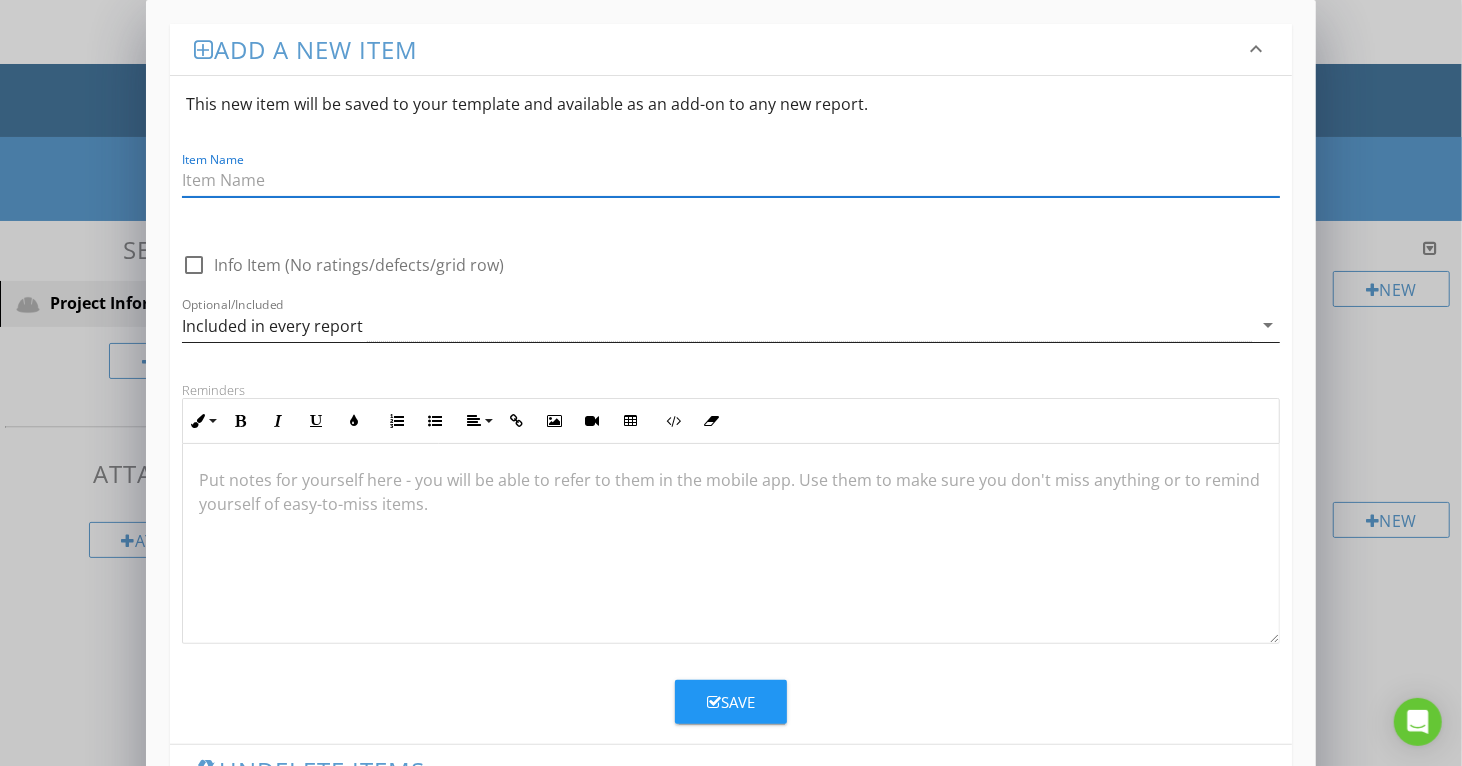 click on "arrow_drop_down" at bounding box center (1268, 325) 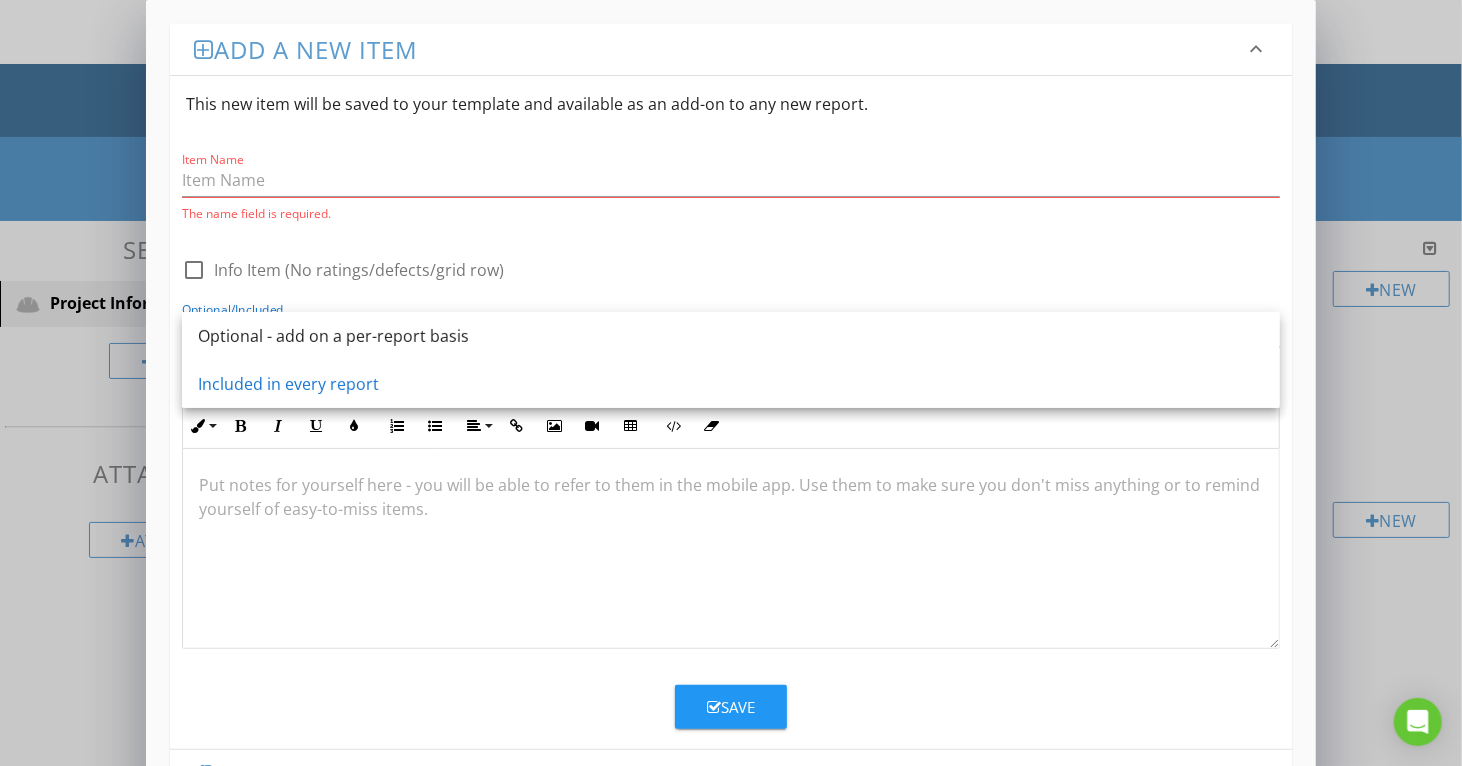 click on "The name field is required." at bounding box center (731, 213) 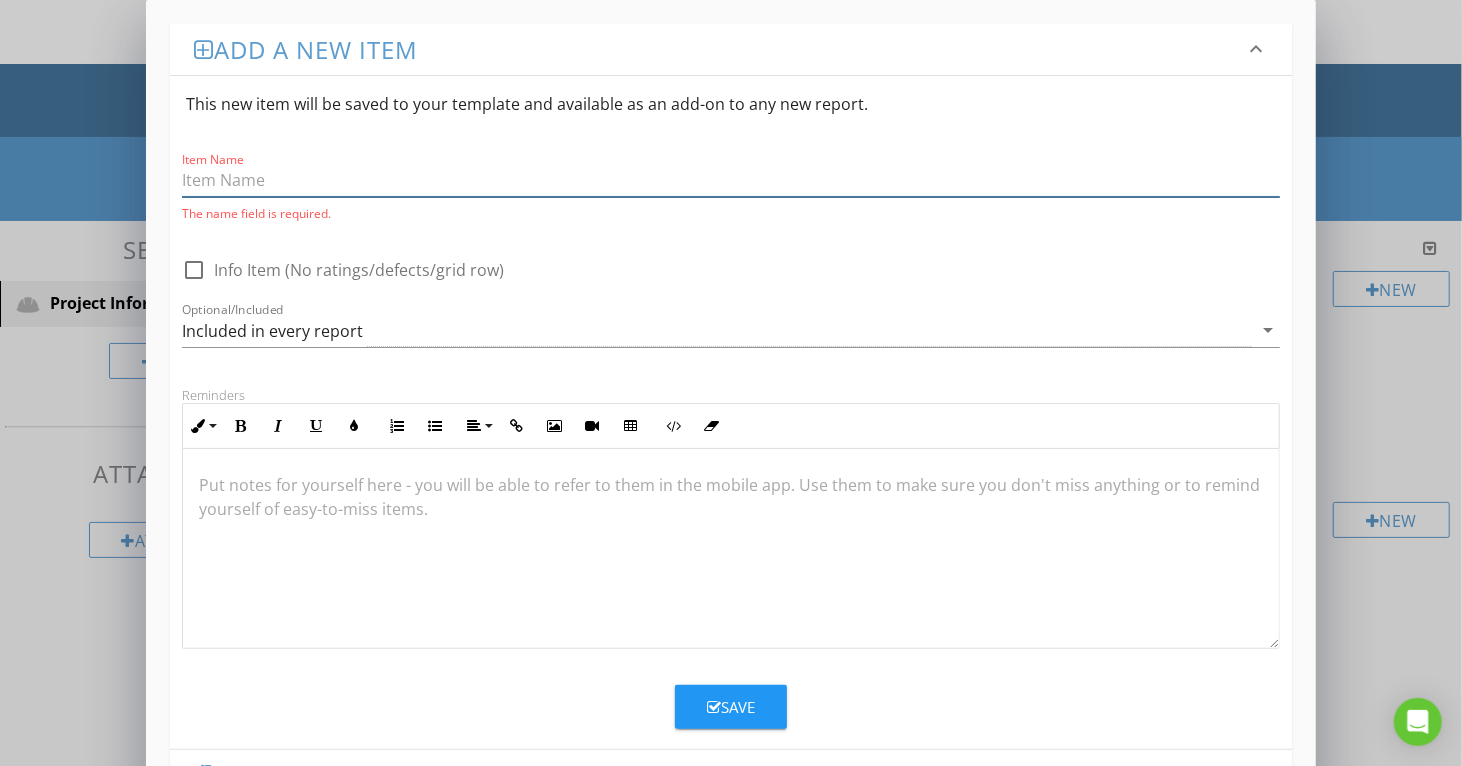 click at bounding box center (731, 180) 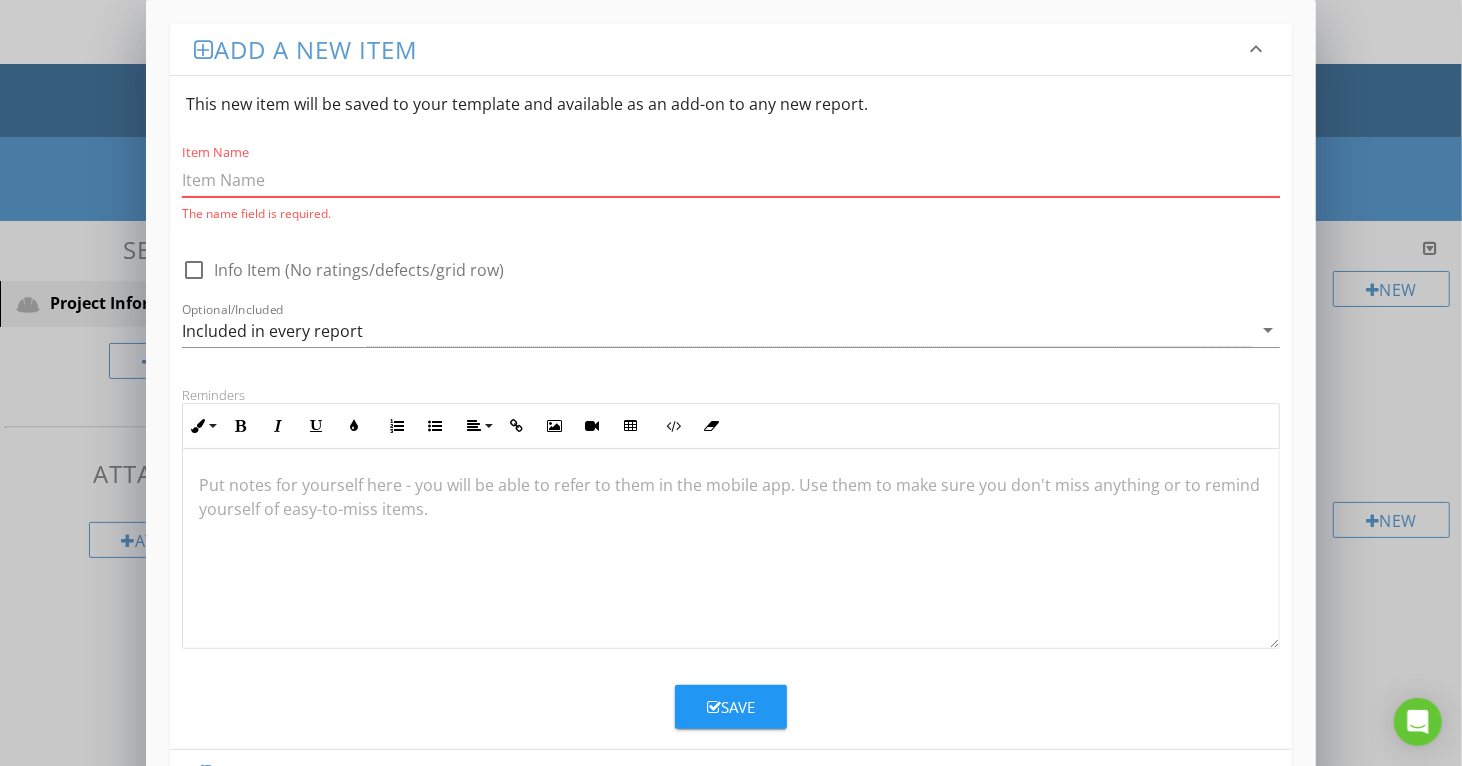 type on "P" 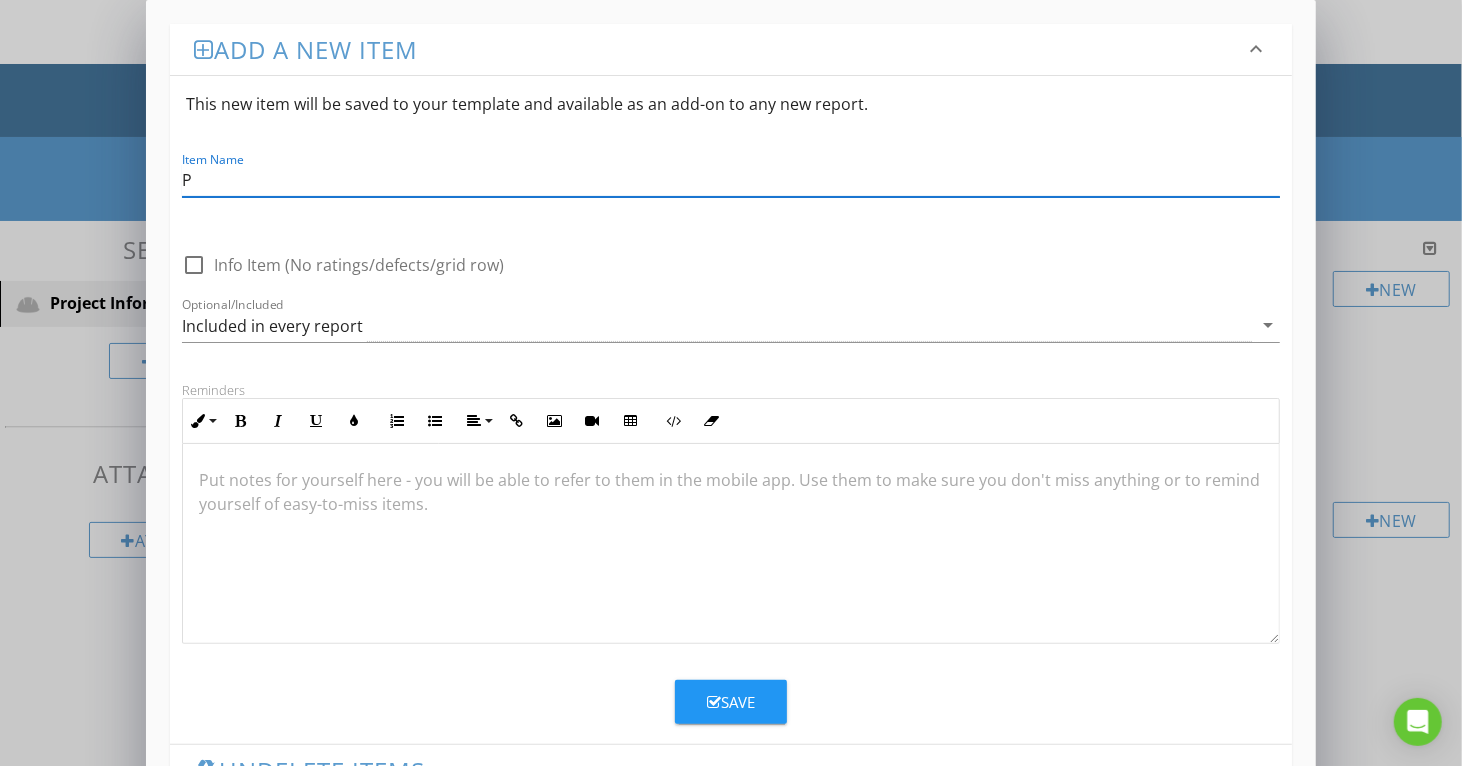 type 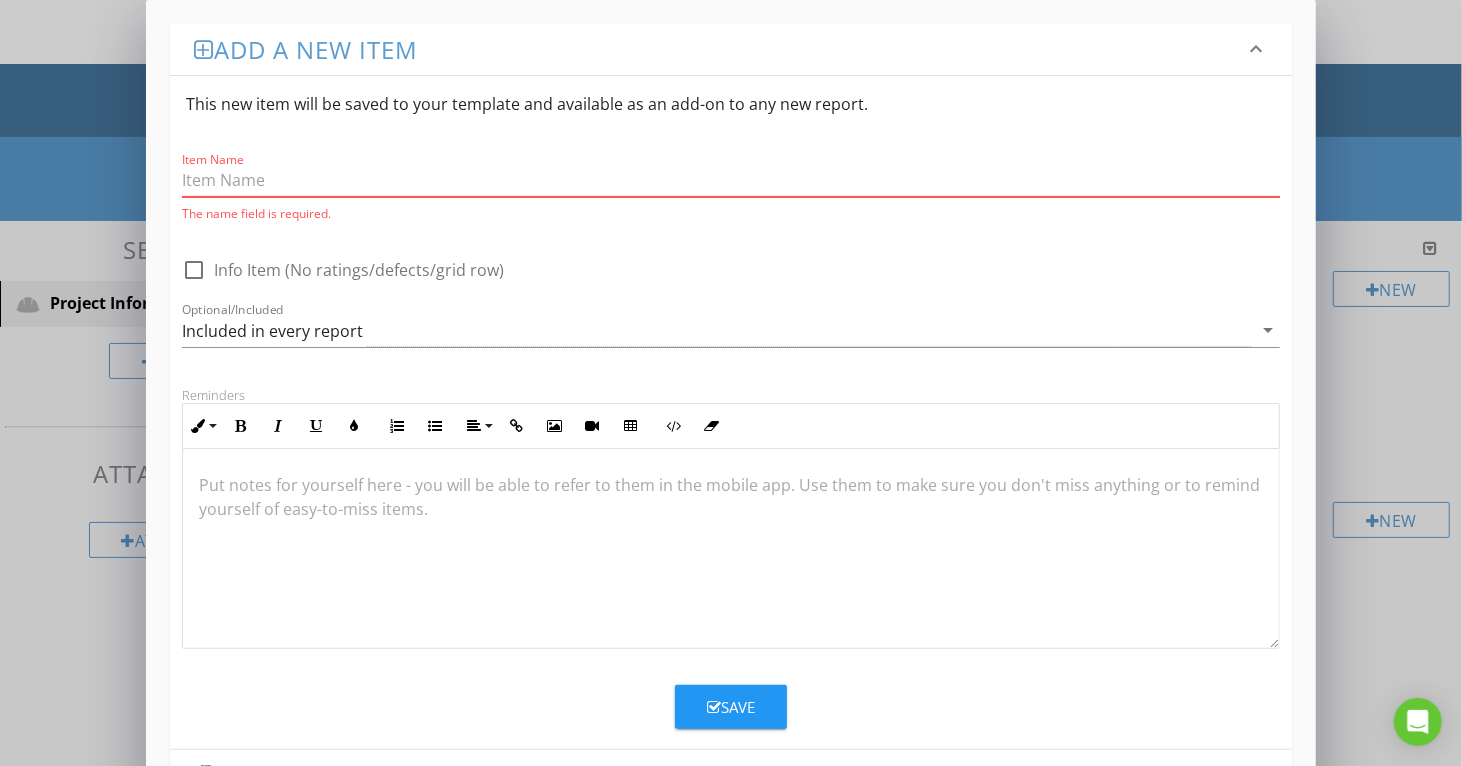 click on "Add a new item
keyboard_arrow_down
This new item will be saved to your template and available as an
add-on to any new report.
Item Name The name field is required.     check_box_outline_blank Info Item (No ratings/defects/grid row)   Optional/Included Included in every report arrow_drop_down     Reminders   Inline Style XLarge Large Normal Small Light Small/Light Bold Italic Underline Colors Ordered List Unordered List Align Align Left Align Center Align Right Align Justify Insert Link Insert Image Insert Video Insert Table Code View Clear Formatting Put notes for yourself here - you will be able to refer to them in the mobile app. Use them to make sure you don't miss anything or to remind yourself of easy-to-miss items.
Save
Undelete items
keyboard_arrow_down       Fetching deleted items..." at bounding box center [731, 484] 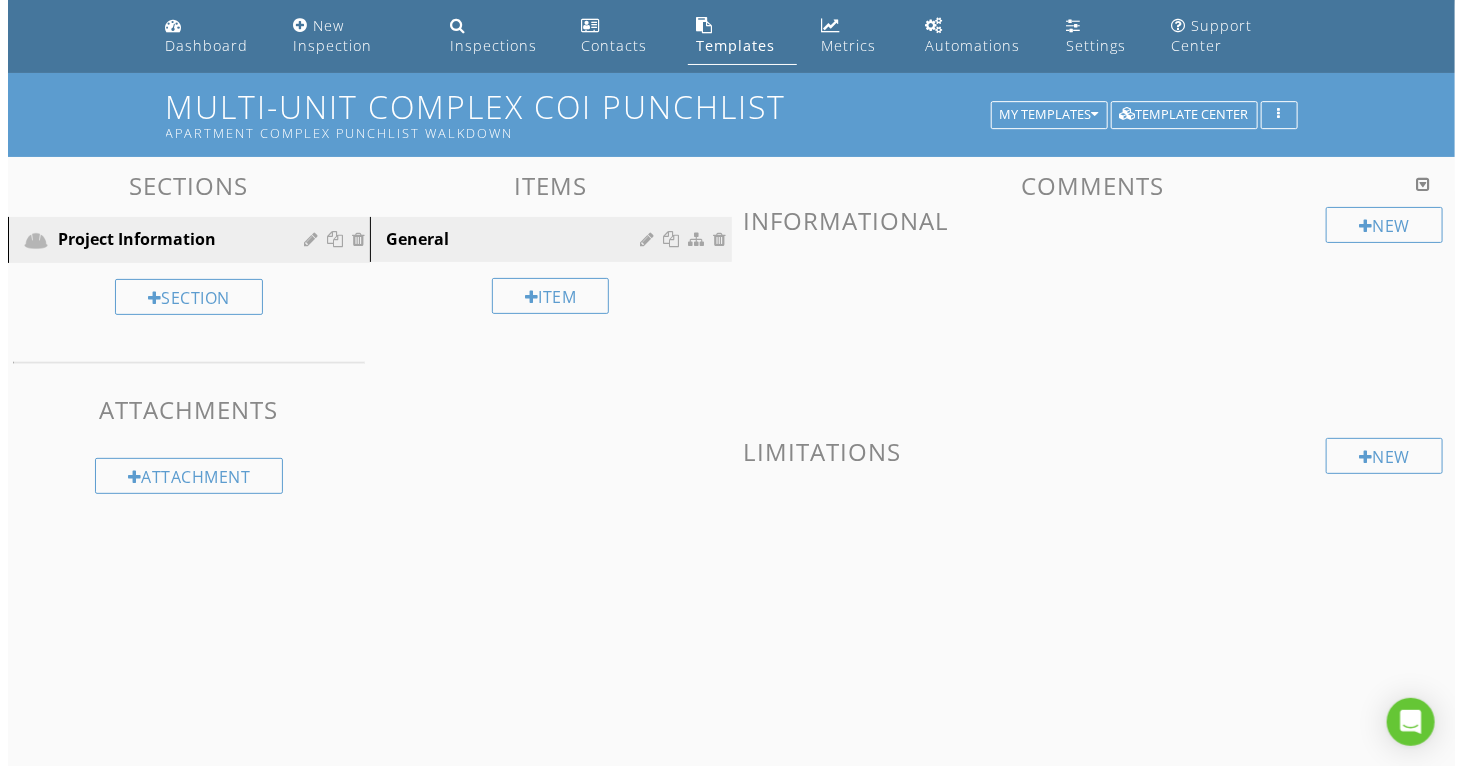 scroll, scrollTop: 137, scrollLeft: 0, axis: vertical 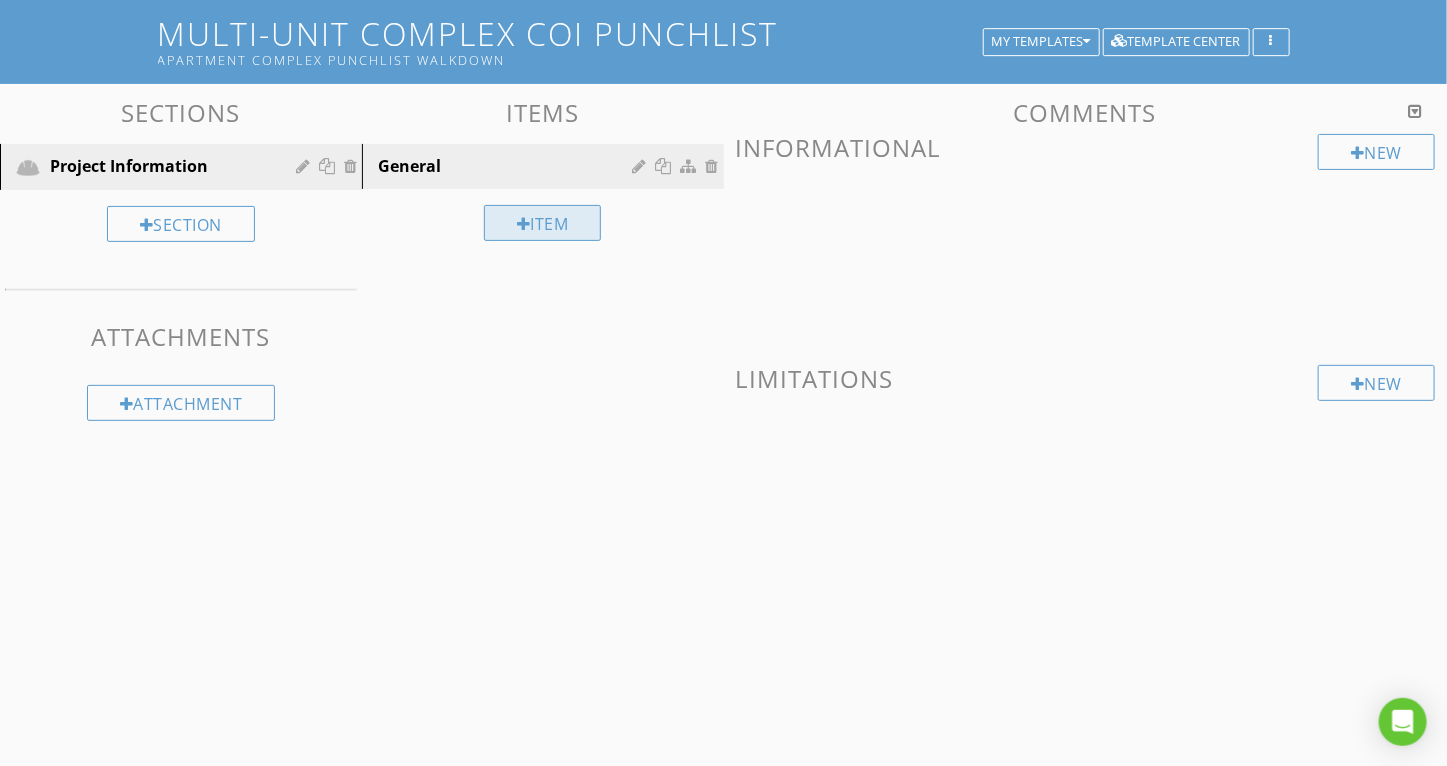 click at bounding box center [524, 224] 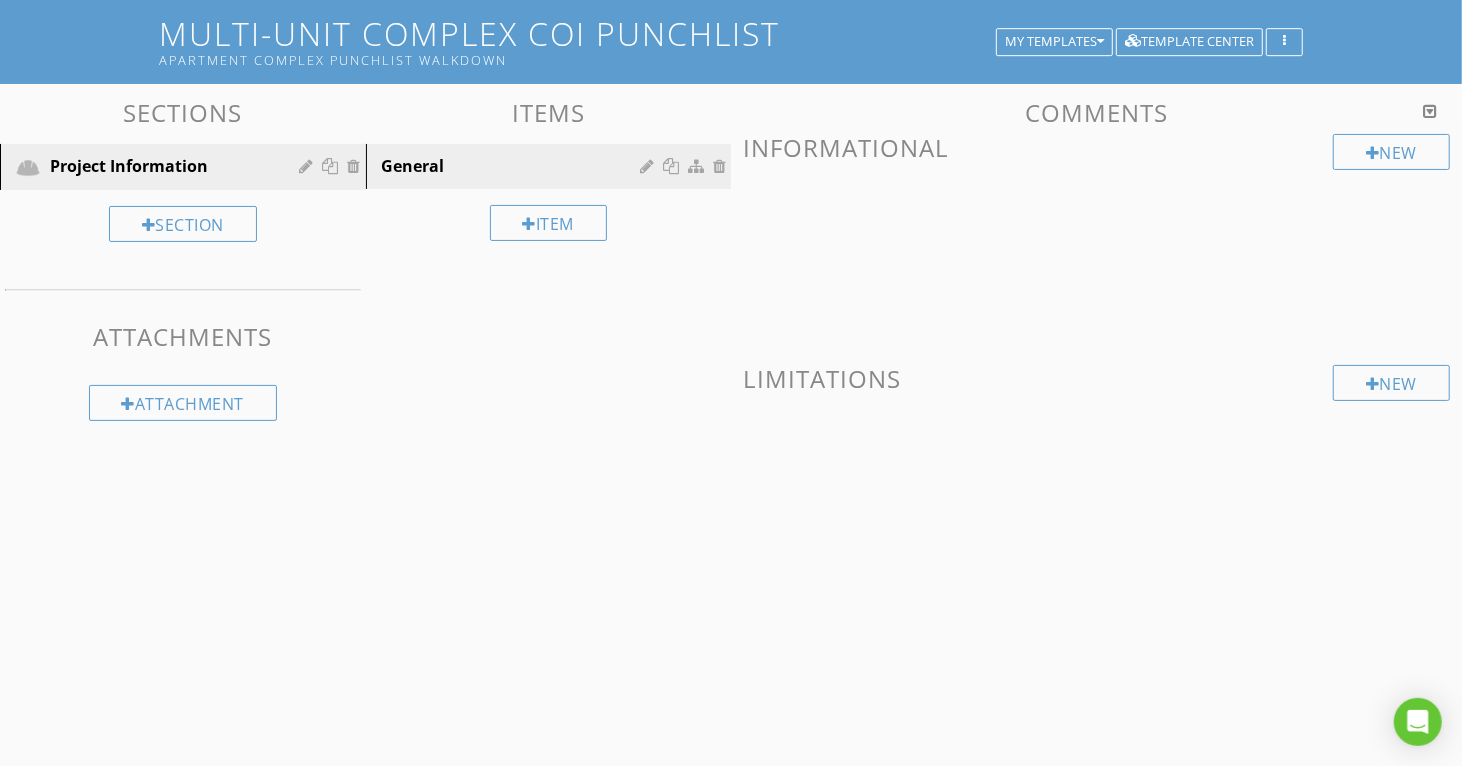 click at bounding box center (731, 383) 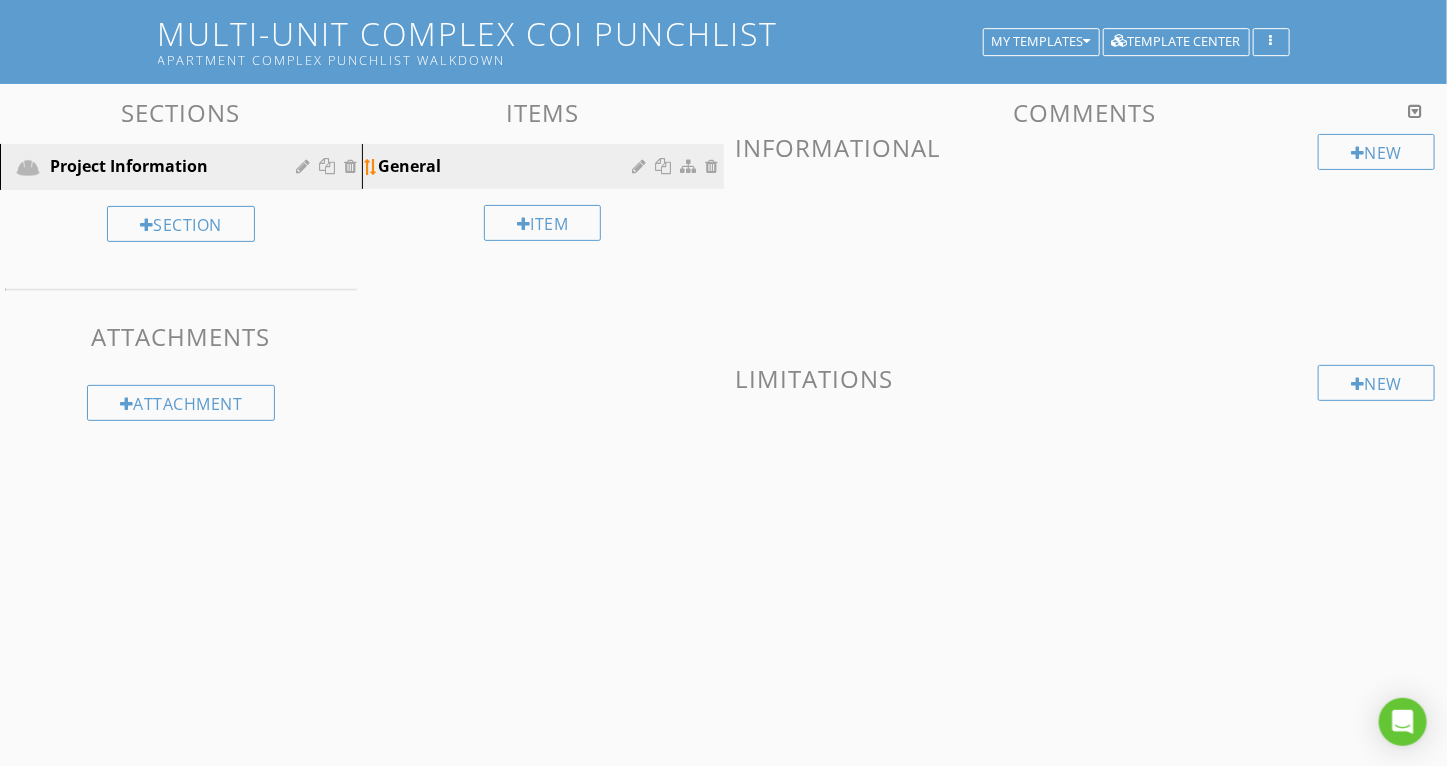 click on "General" at bounding box center [508, 166] 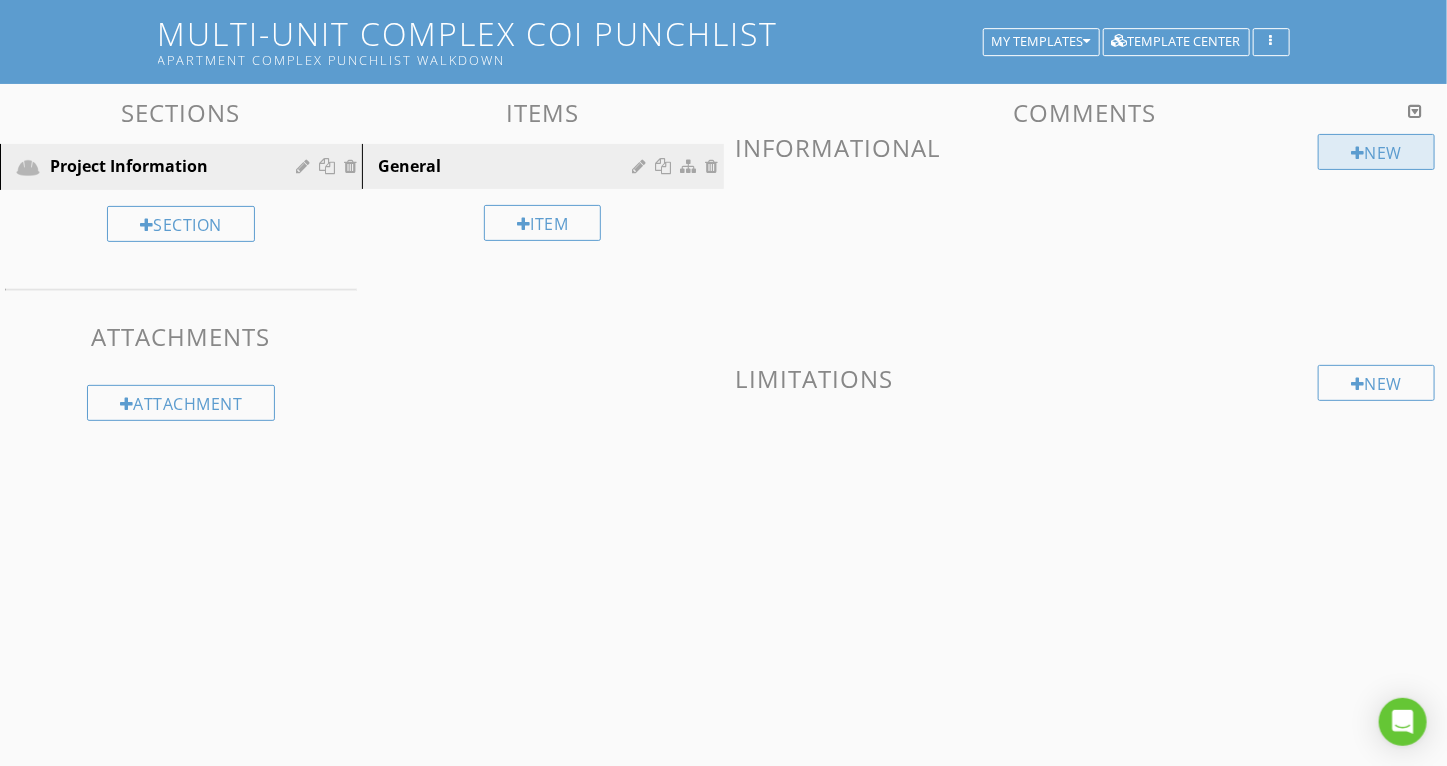 click at bounding box center [1358, 153] 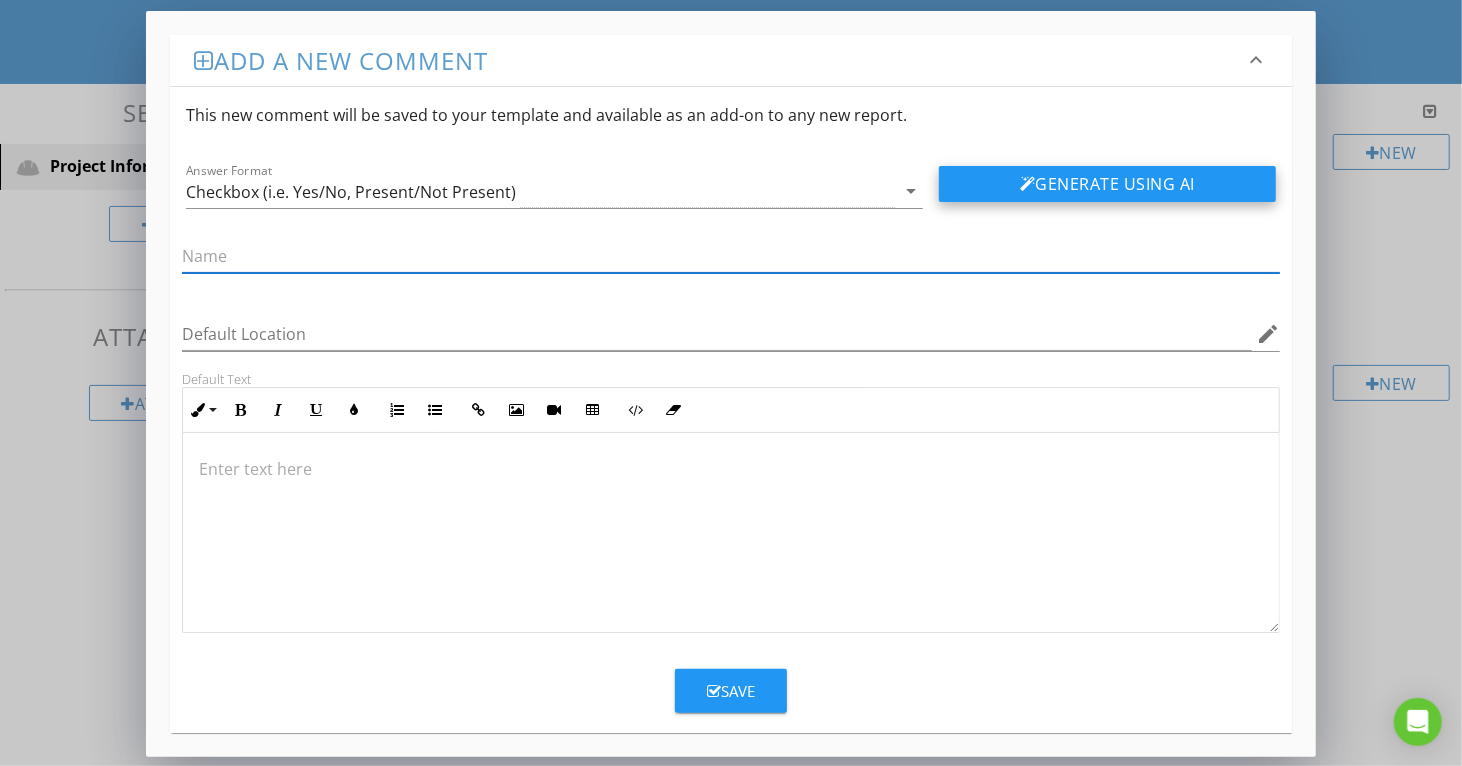 click on "Generate Using AI" at bounding box center [1107, 184] 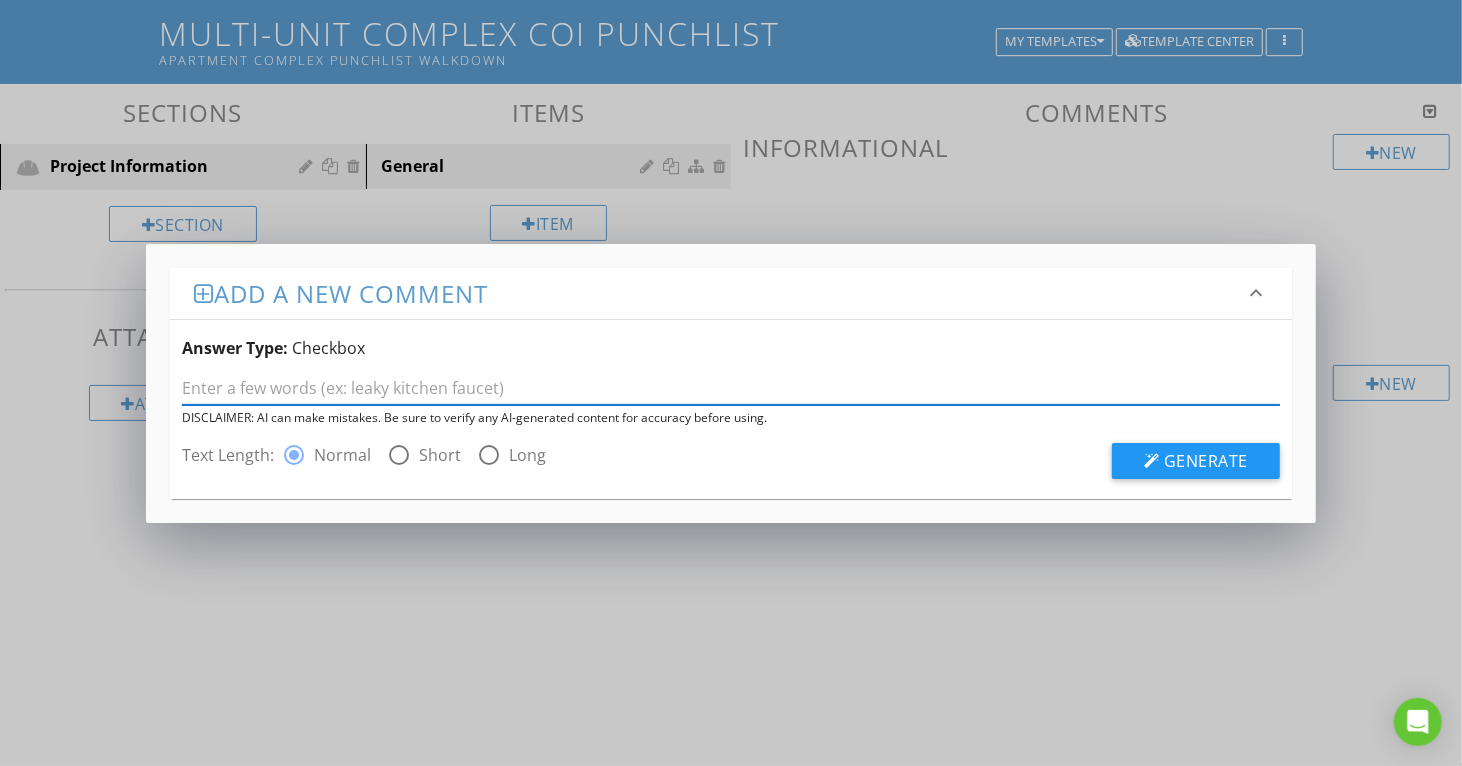click at bounding box center [731, 388] 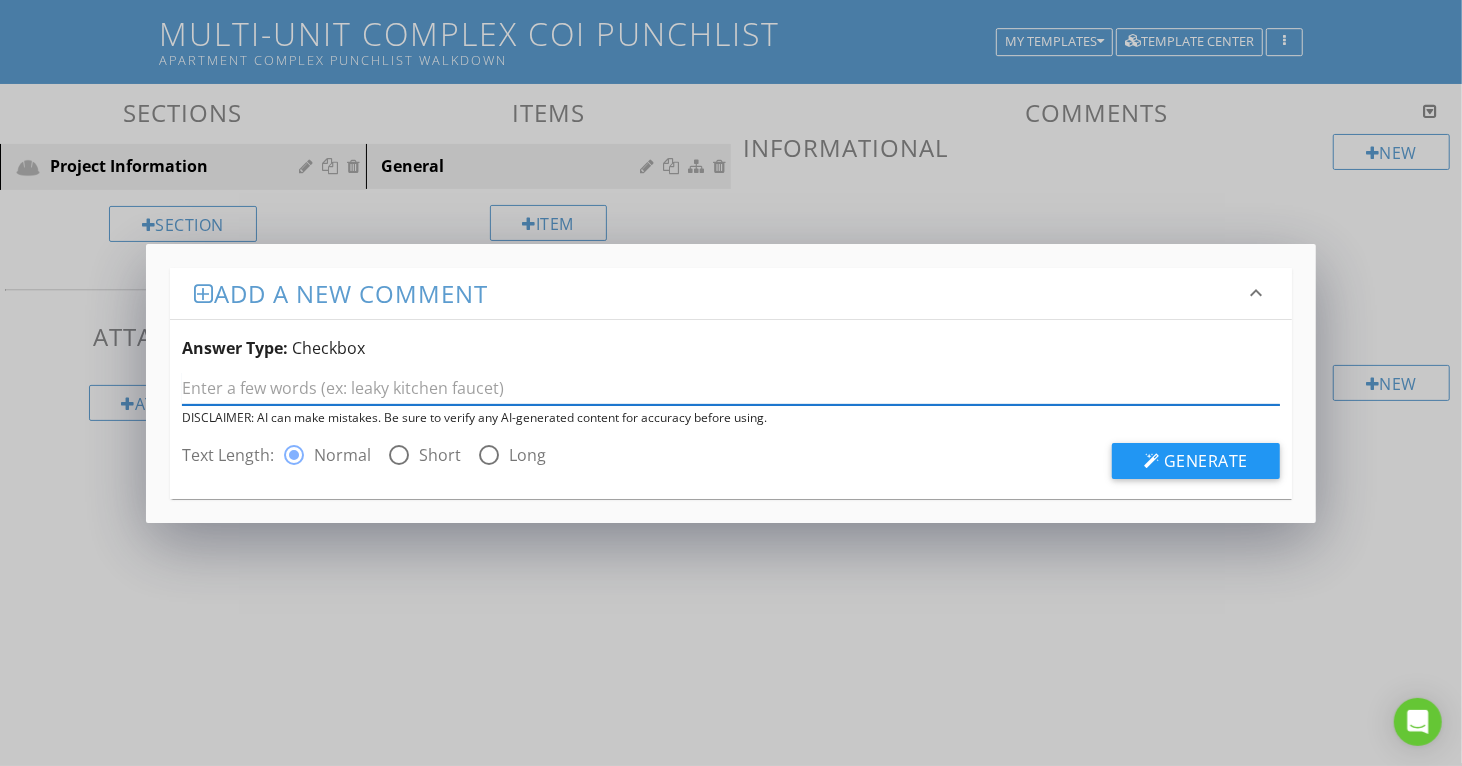 type on "T" 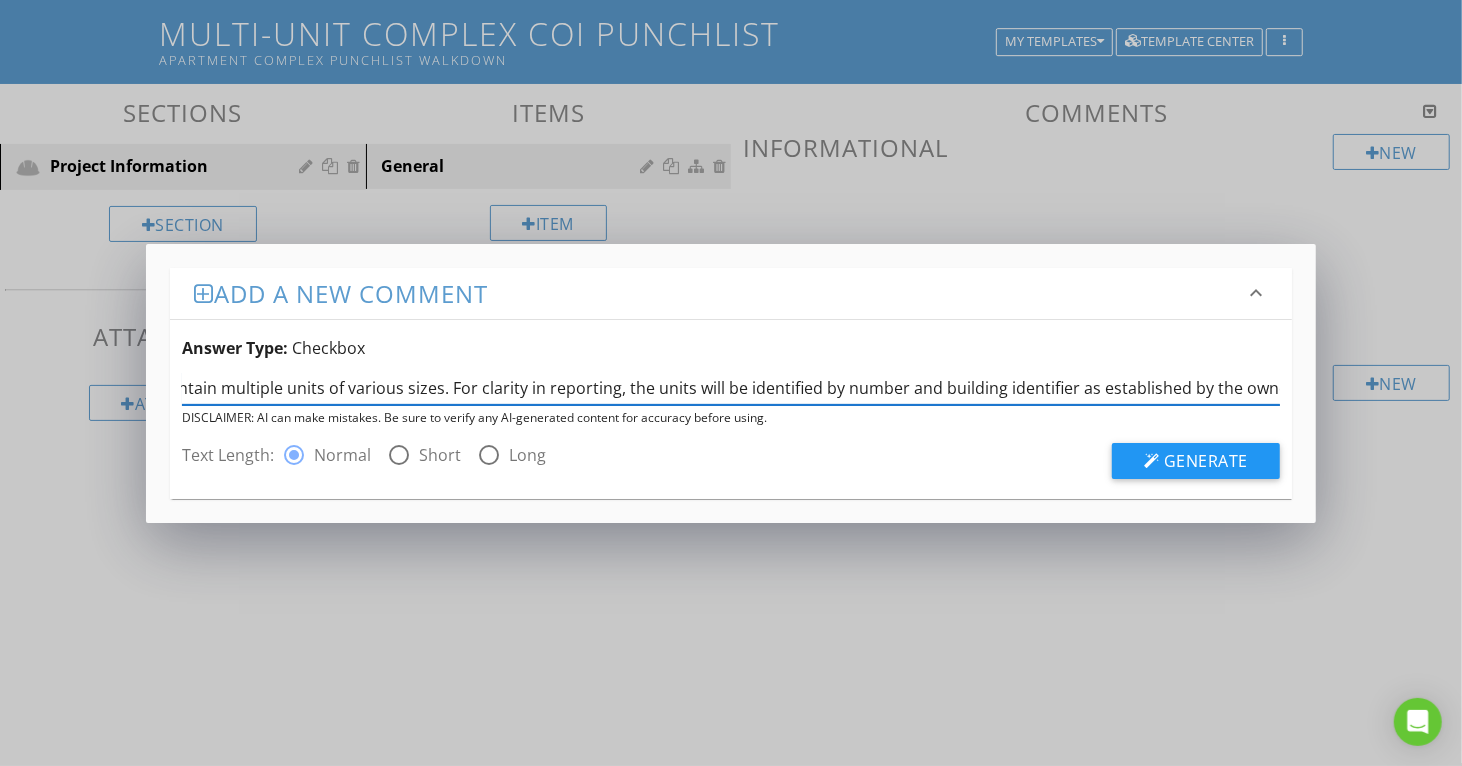 scroll, scrollTop: 0, scrollLeft: 380, axis: horizontal 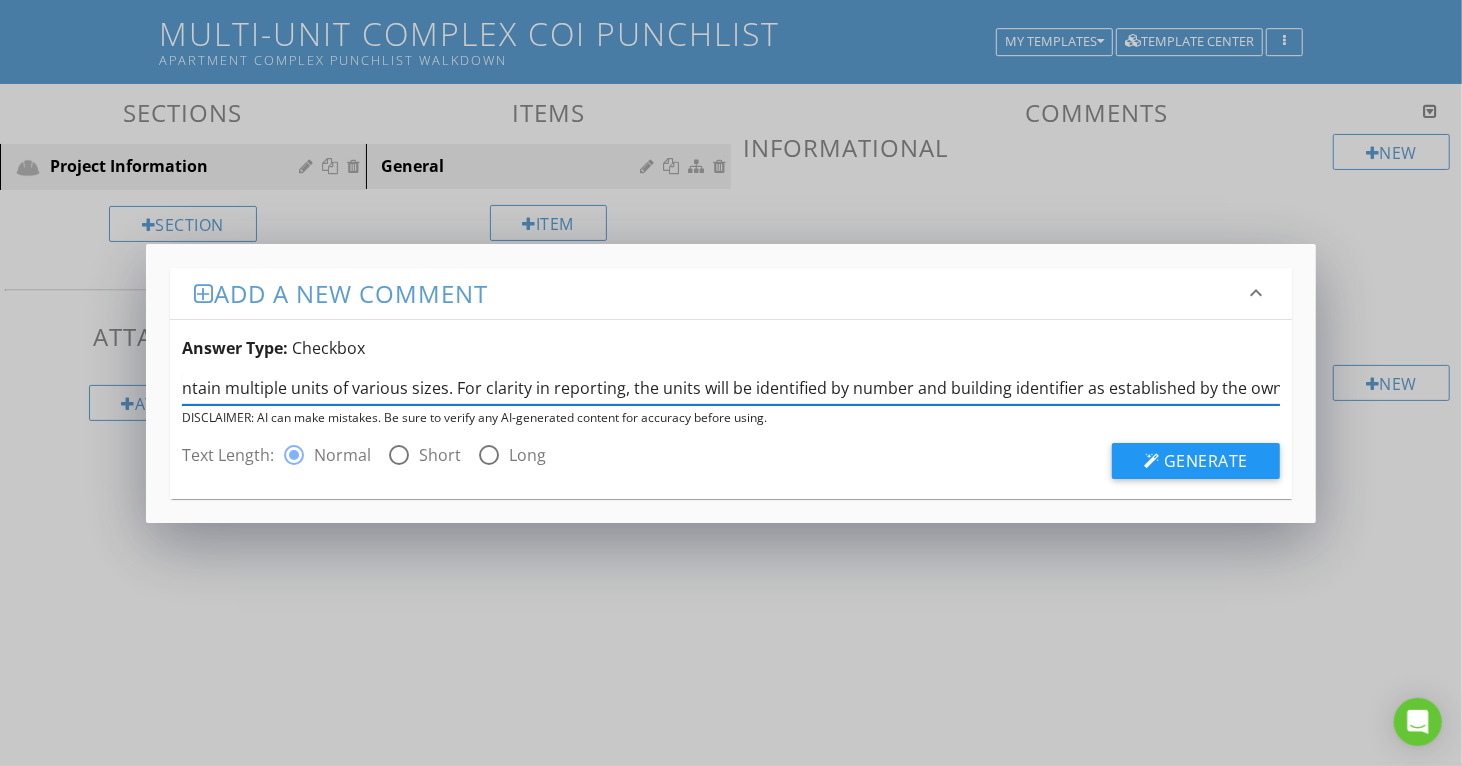type on "This project consists of multiple structures that contain multiple units of various sizes. For clarity in reporting, the units will be identified by number and building identifier as established by the owner." 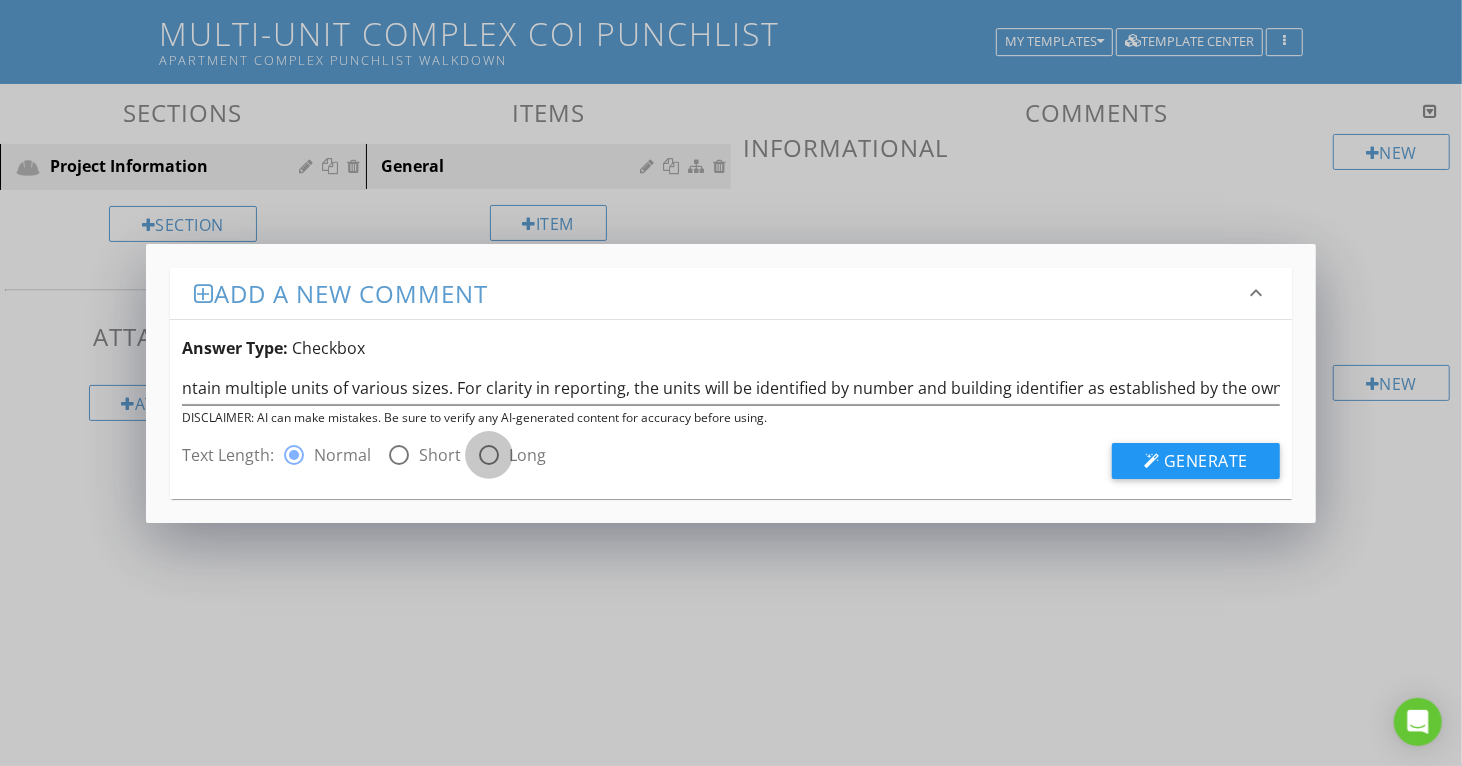 click at bounding box center [489, 455] 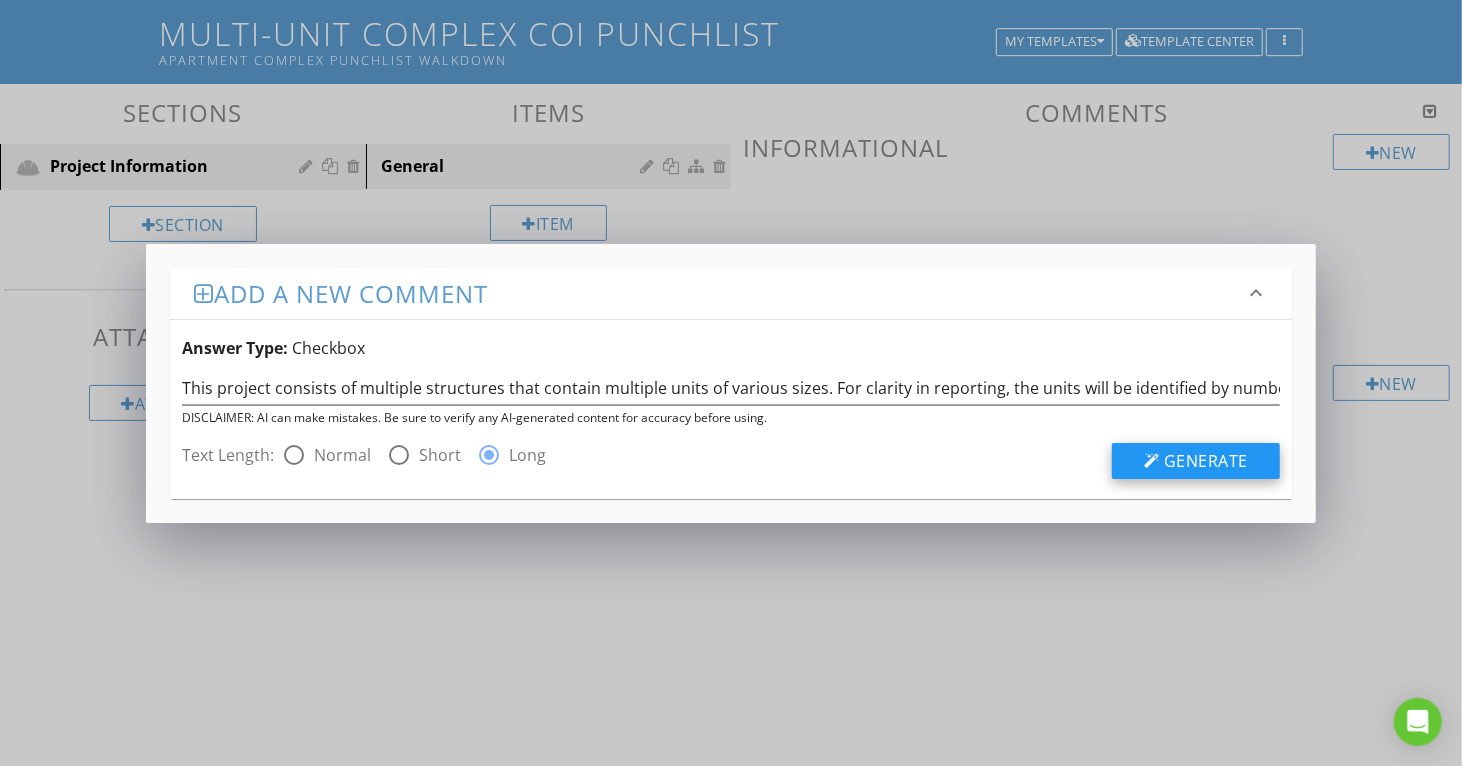 click on "Generate" at bounding box center [1206, 461] 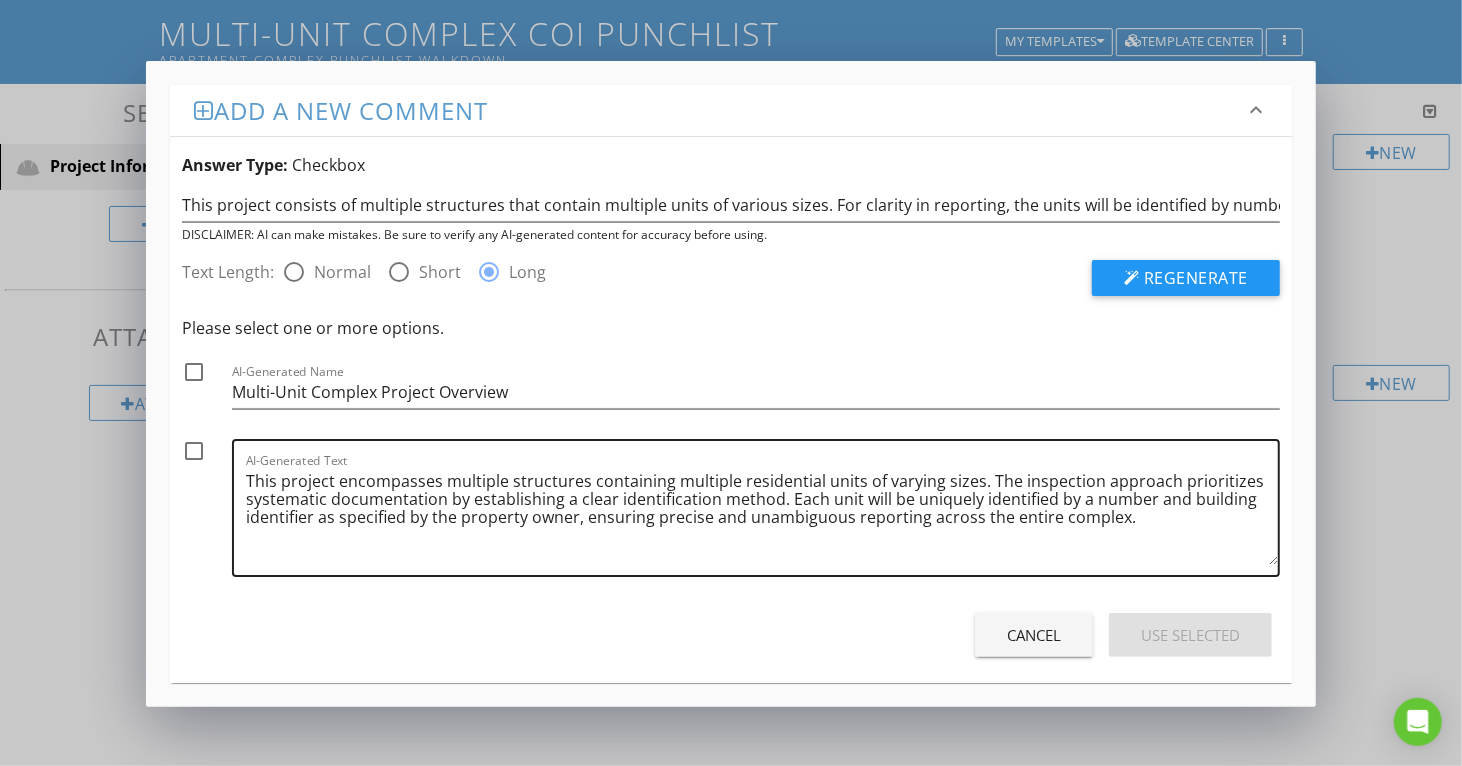 click on "This project encompasses multiple structures containing multiple residential units of varying sizes. The inspection approach prioritizes systematic documentation by establishing a clear identification method. Each unit will be uniquely identified by a number and building identifier as specified by the property owner, ensuring precise and unambiguous reporting across the entire complex." at bounding box center (762, 515) 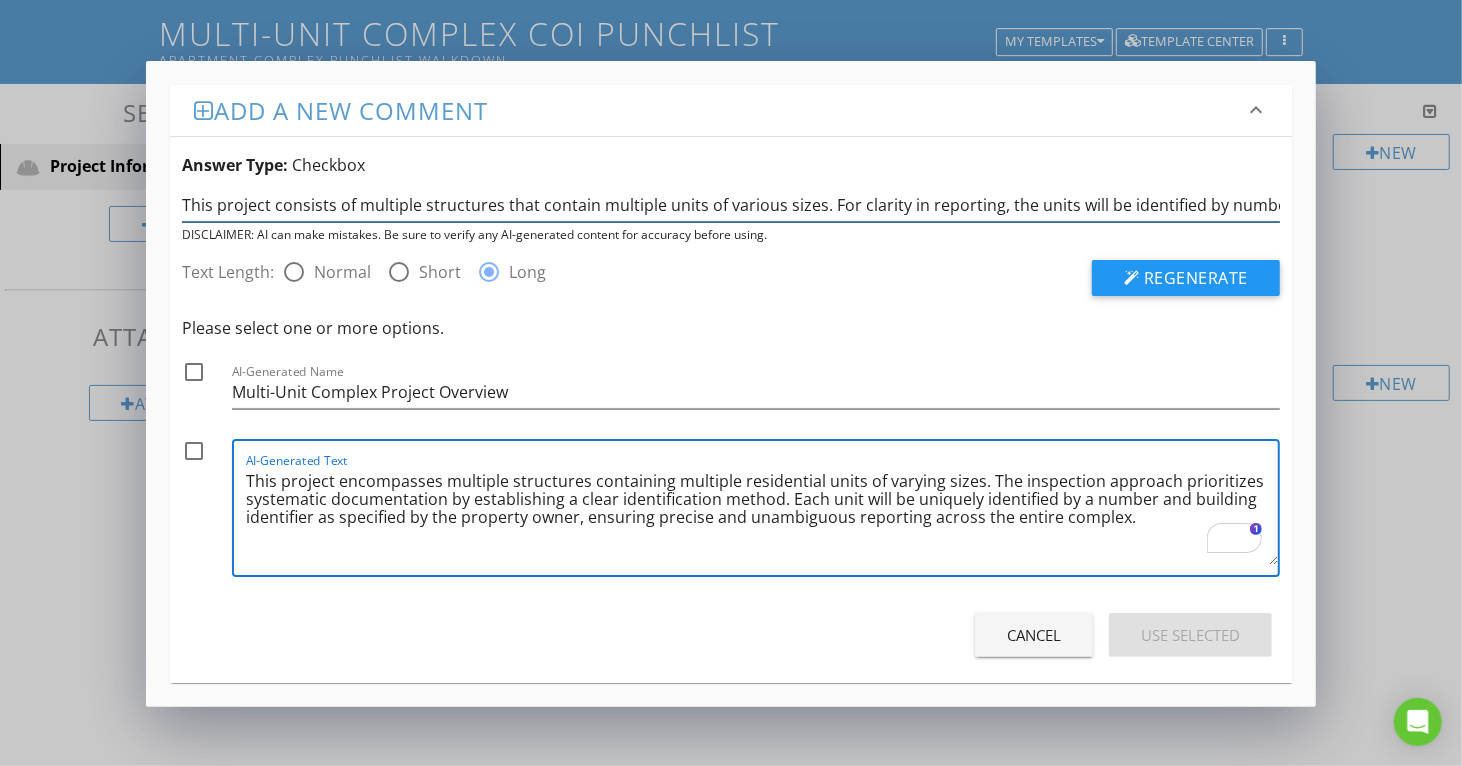 click on "This project consists of multiple structures that contain multiple units of various sizes. For clarity in reporting, the units will be identified by number and building identifier as established by the owner." at bounding box center (731, 205) 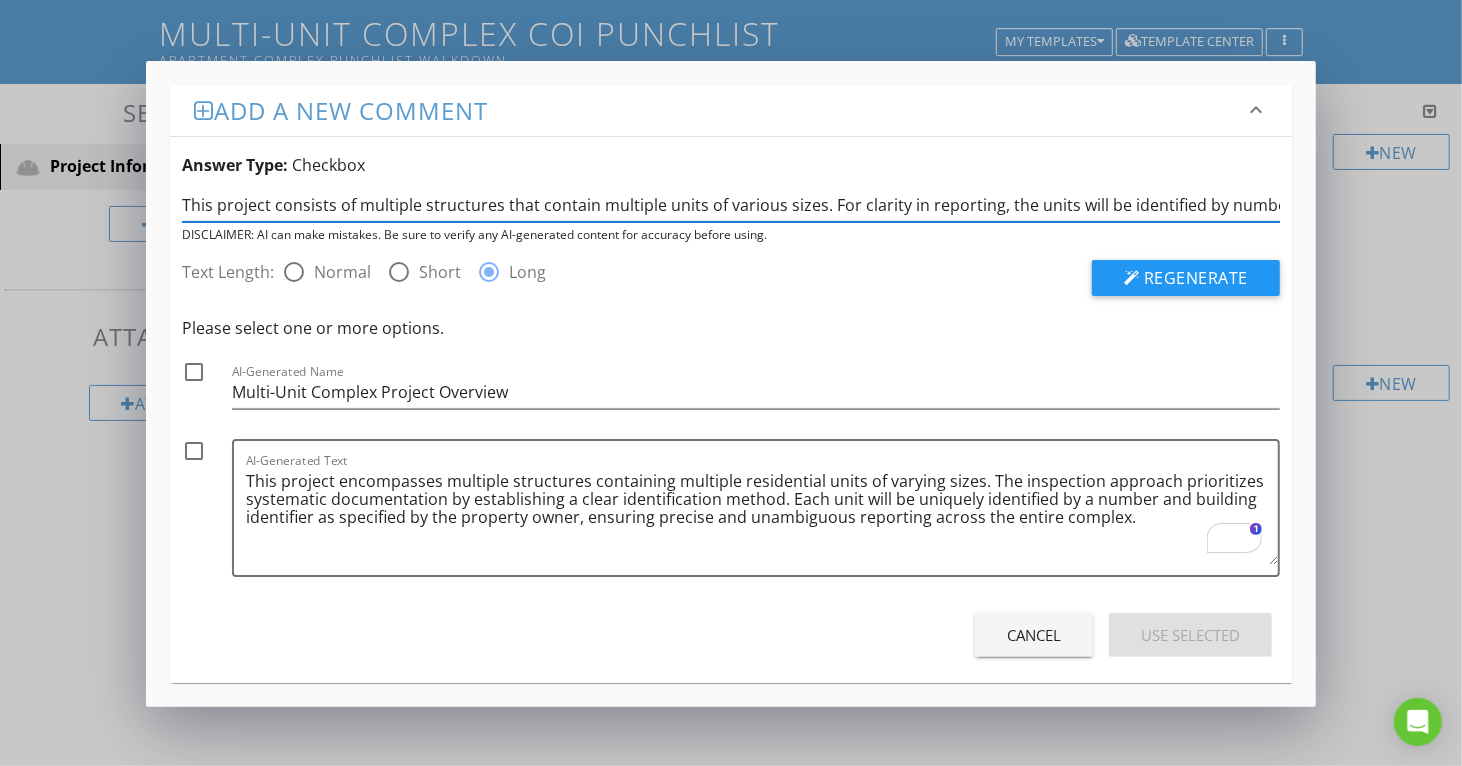 scroll, scrollTop: 0, scrollLeft: 380, axis: horizontal 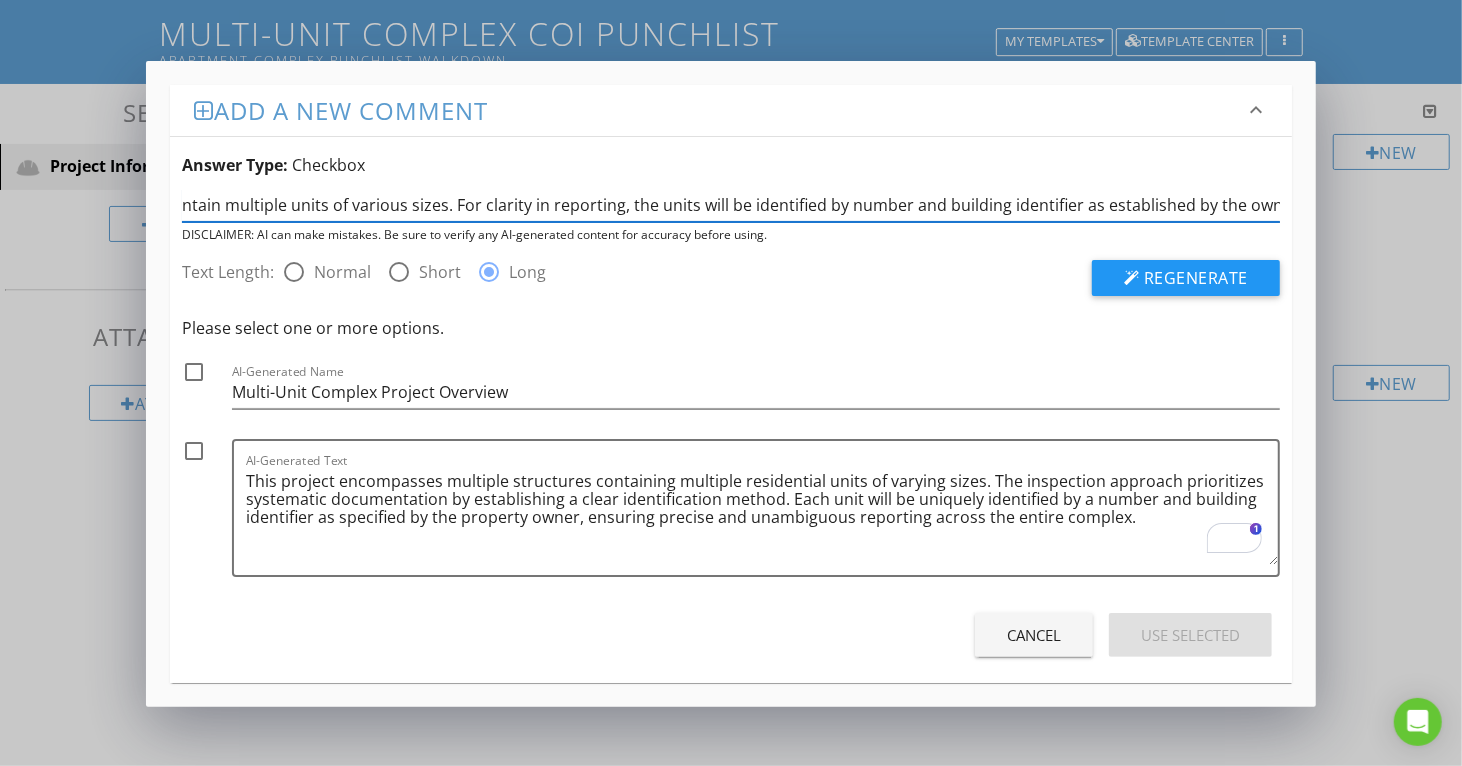 drag, startPoint x: 182, startPoint y: 201, endPoint x: 1463, endPoint y: 205, distance: 1281.0062 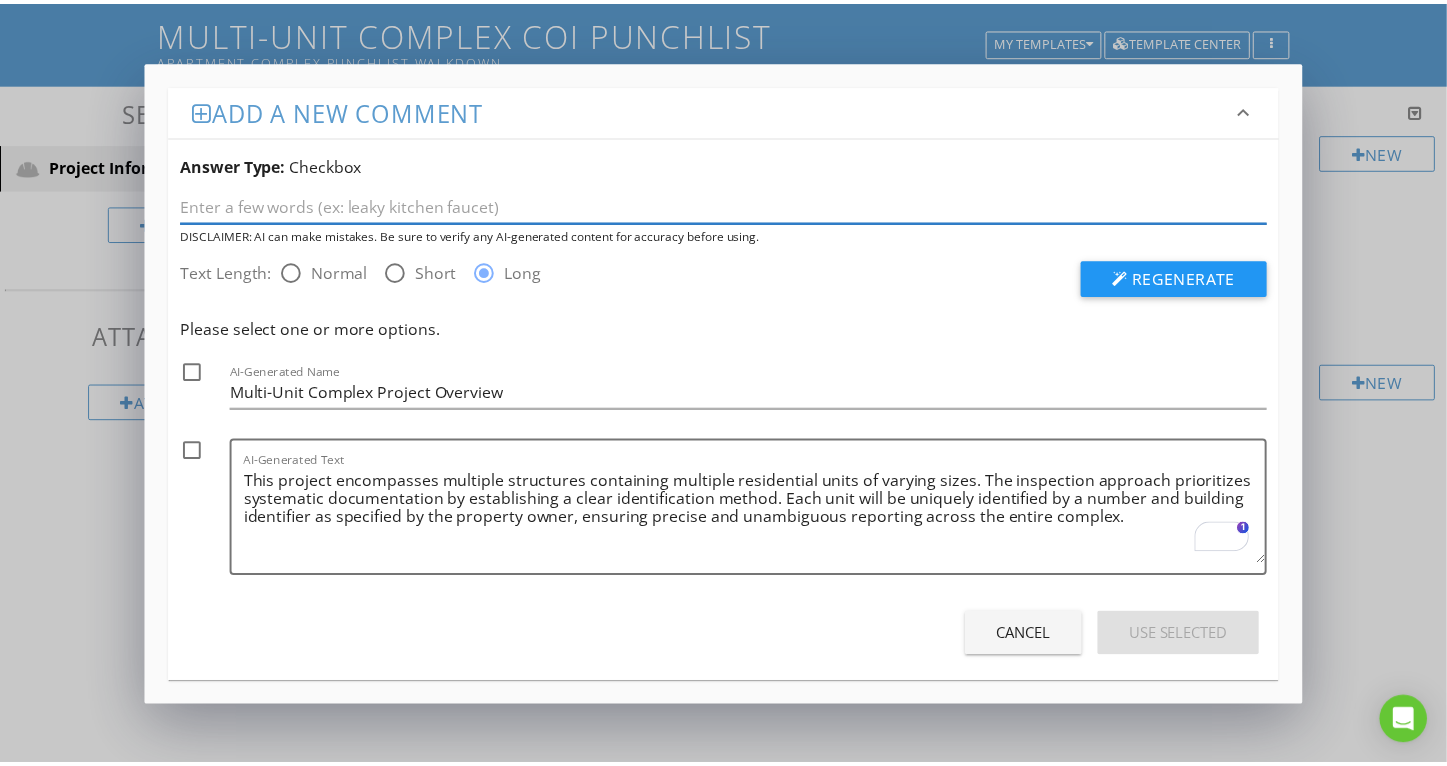 scroll, scrollTop: 0, scrollLeft: 0, axis: both 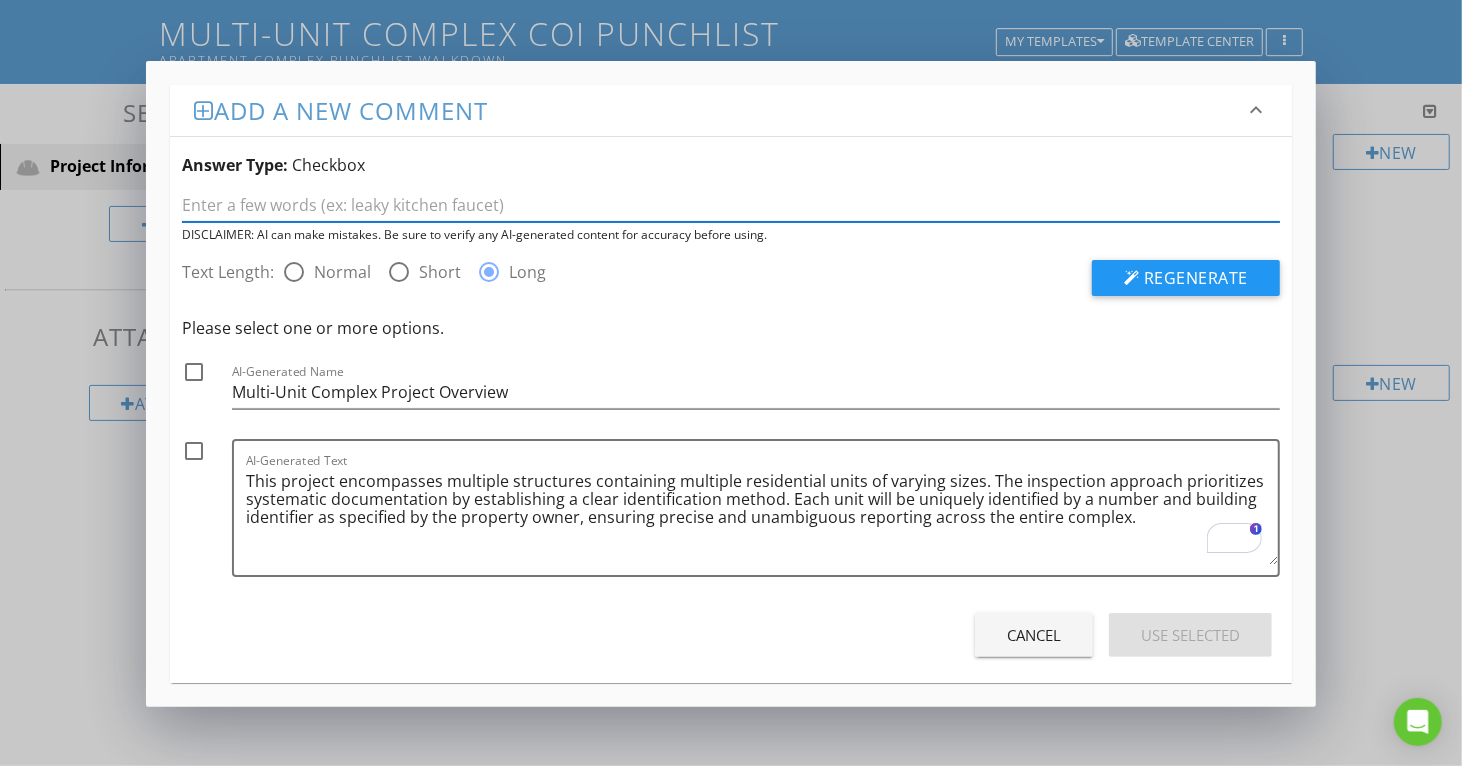 type 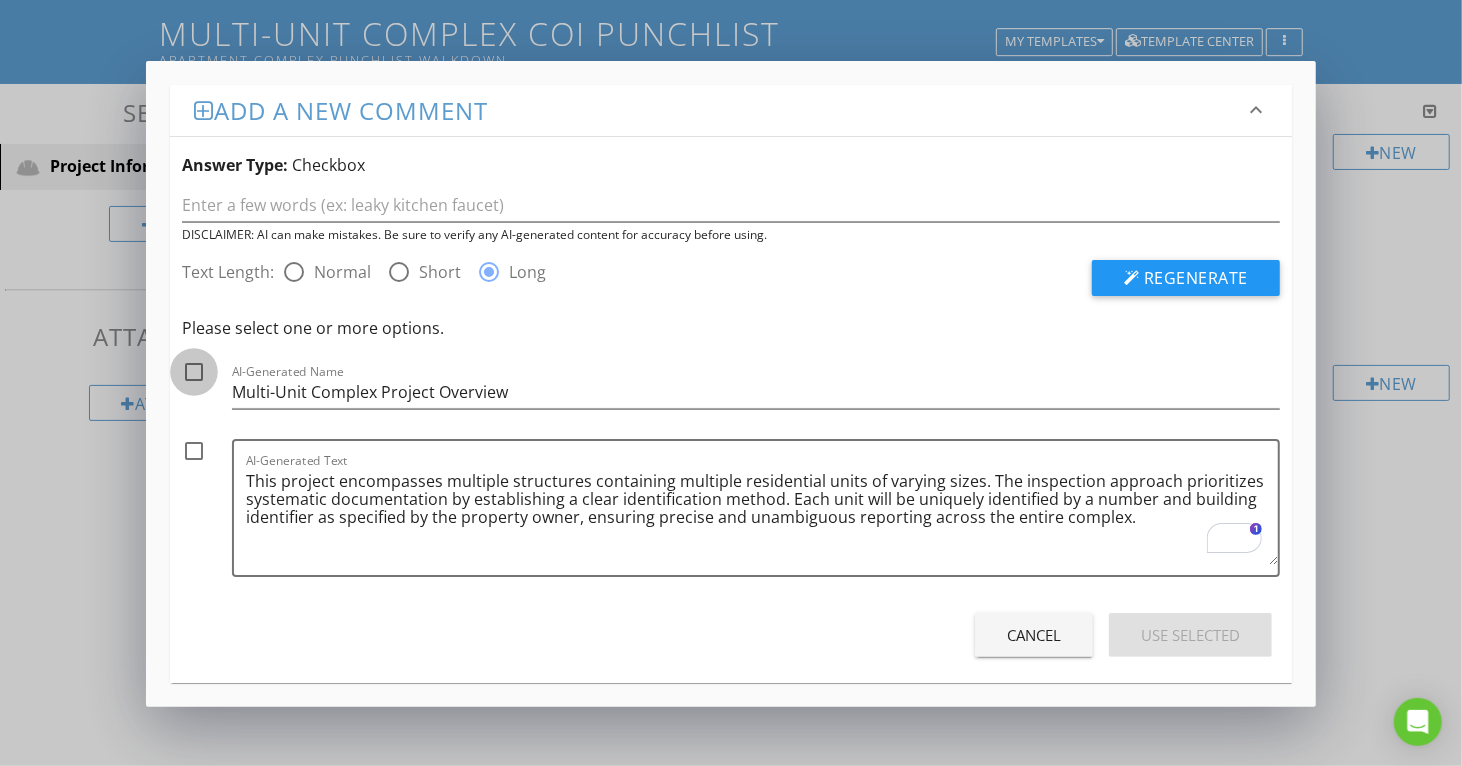 drag, startPoint x: 199, startPoint y: 368, endPoint x: 171, endPoint y: 420, distance: 59.05929 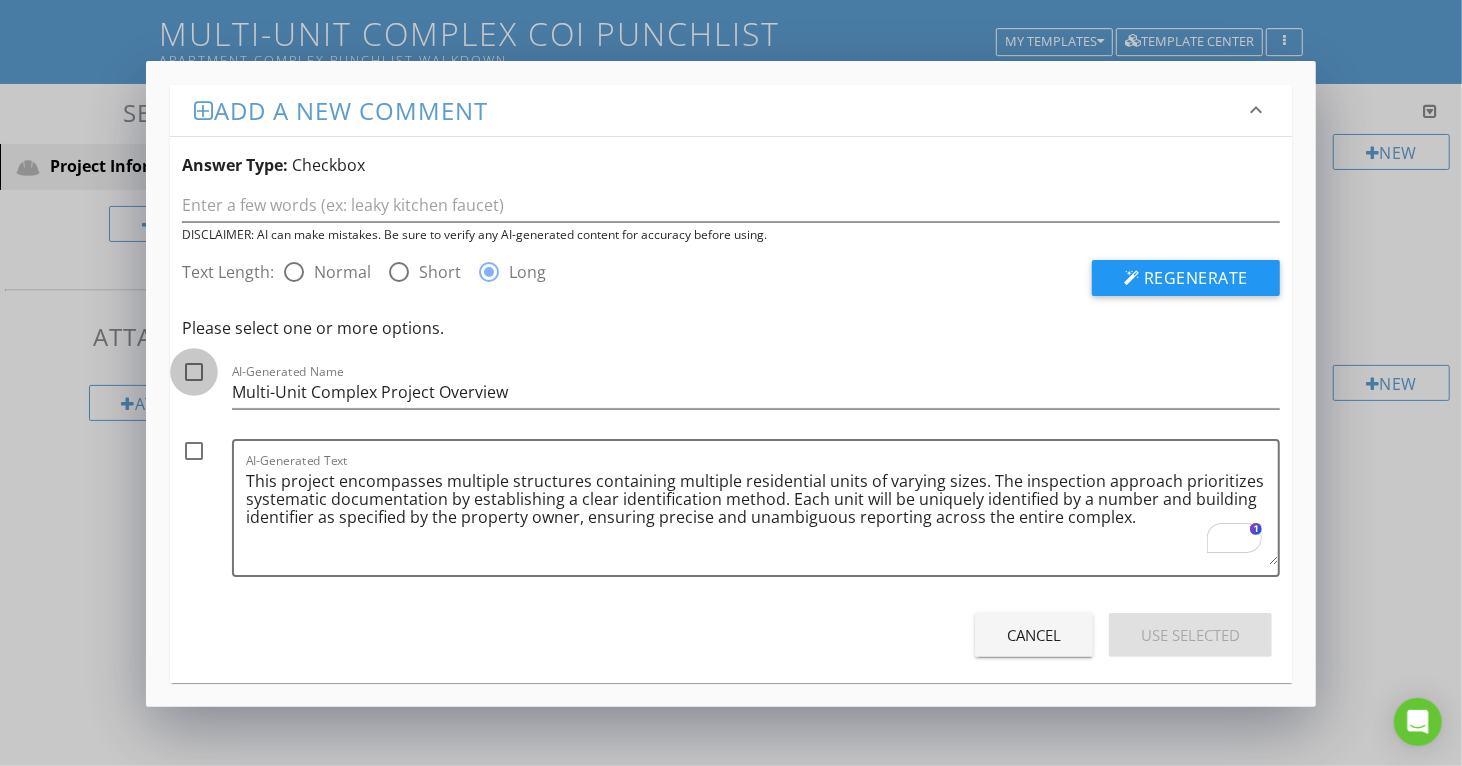click at bounding box center [194, 372] 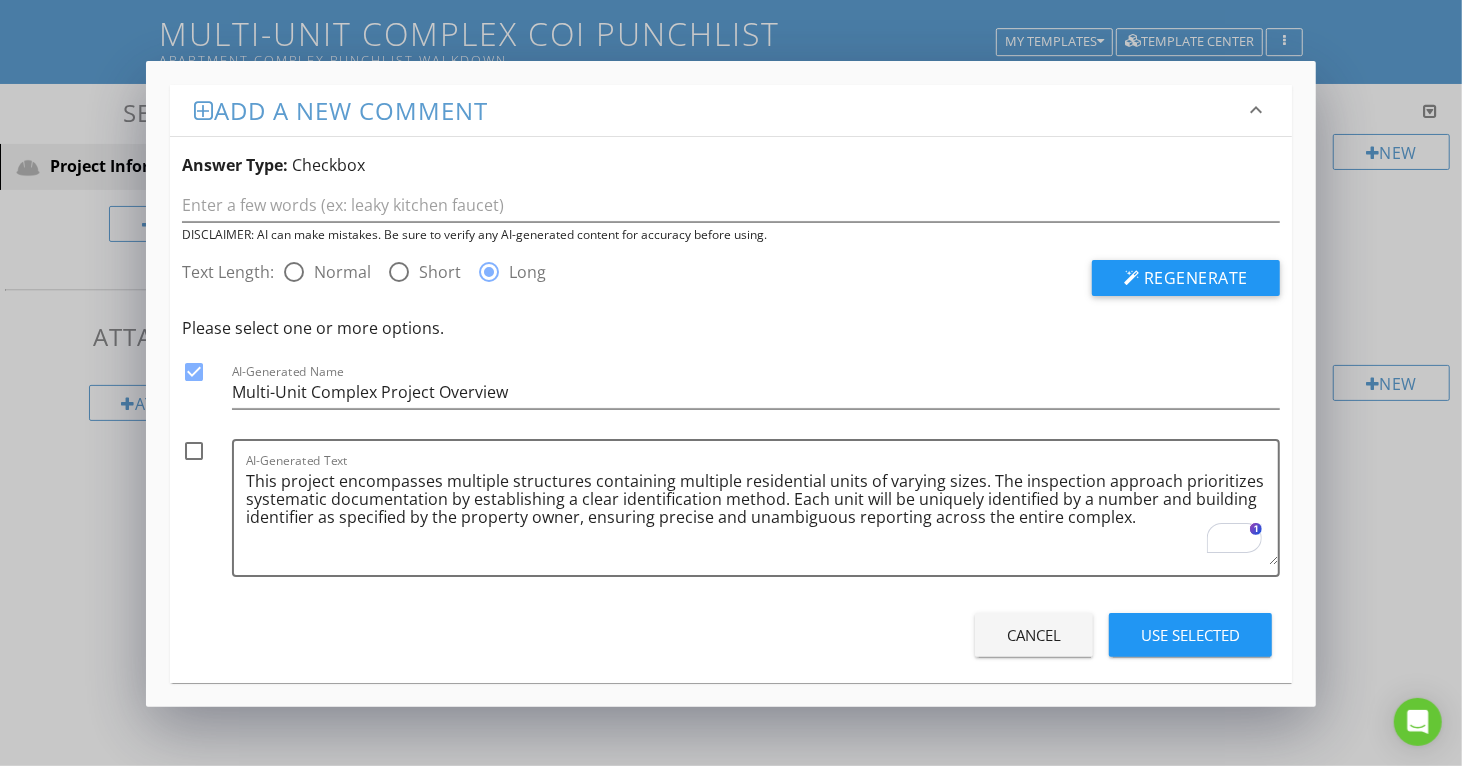 click at bounding box center (194, 451) 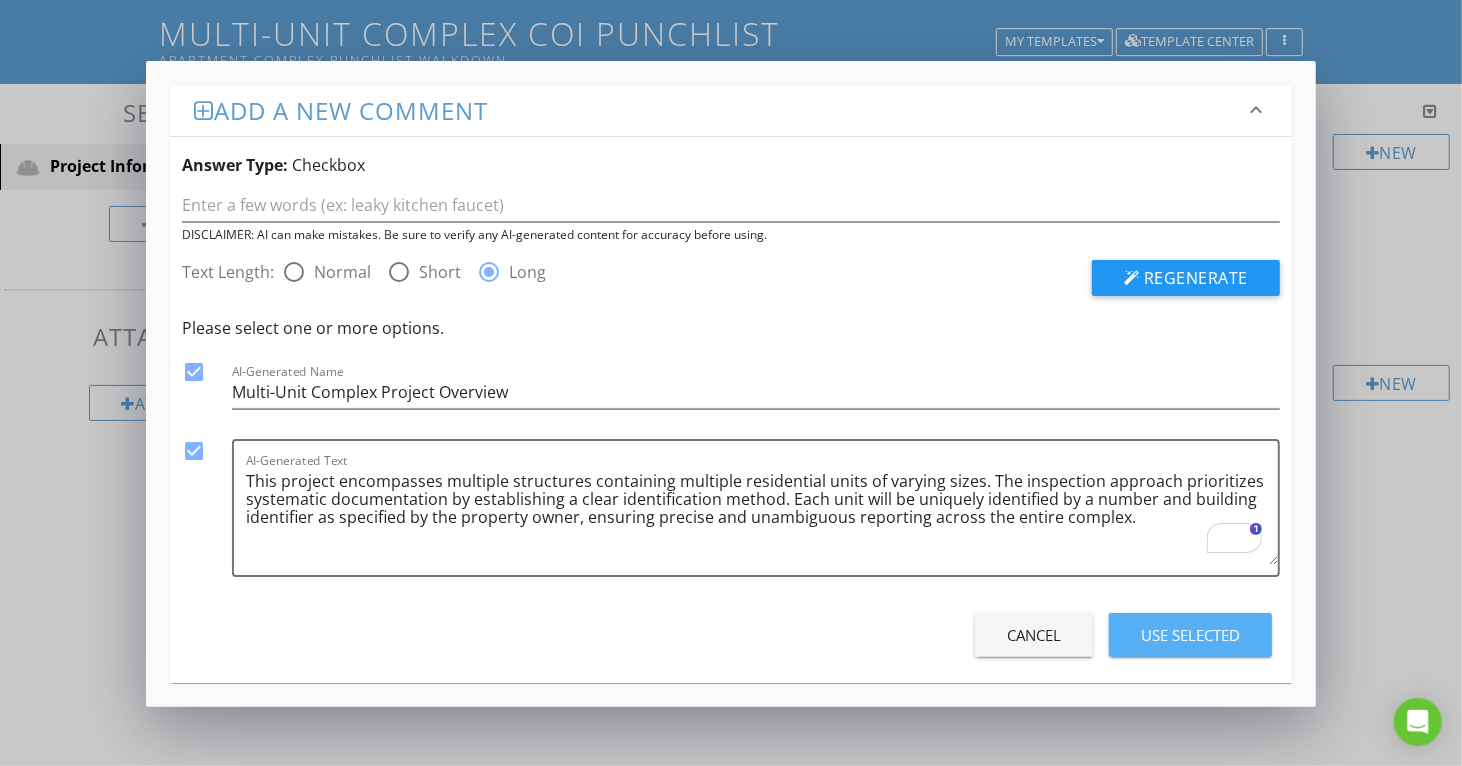 click on "Use Selected" at bounding box center [1190, 635] 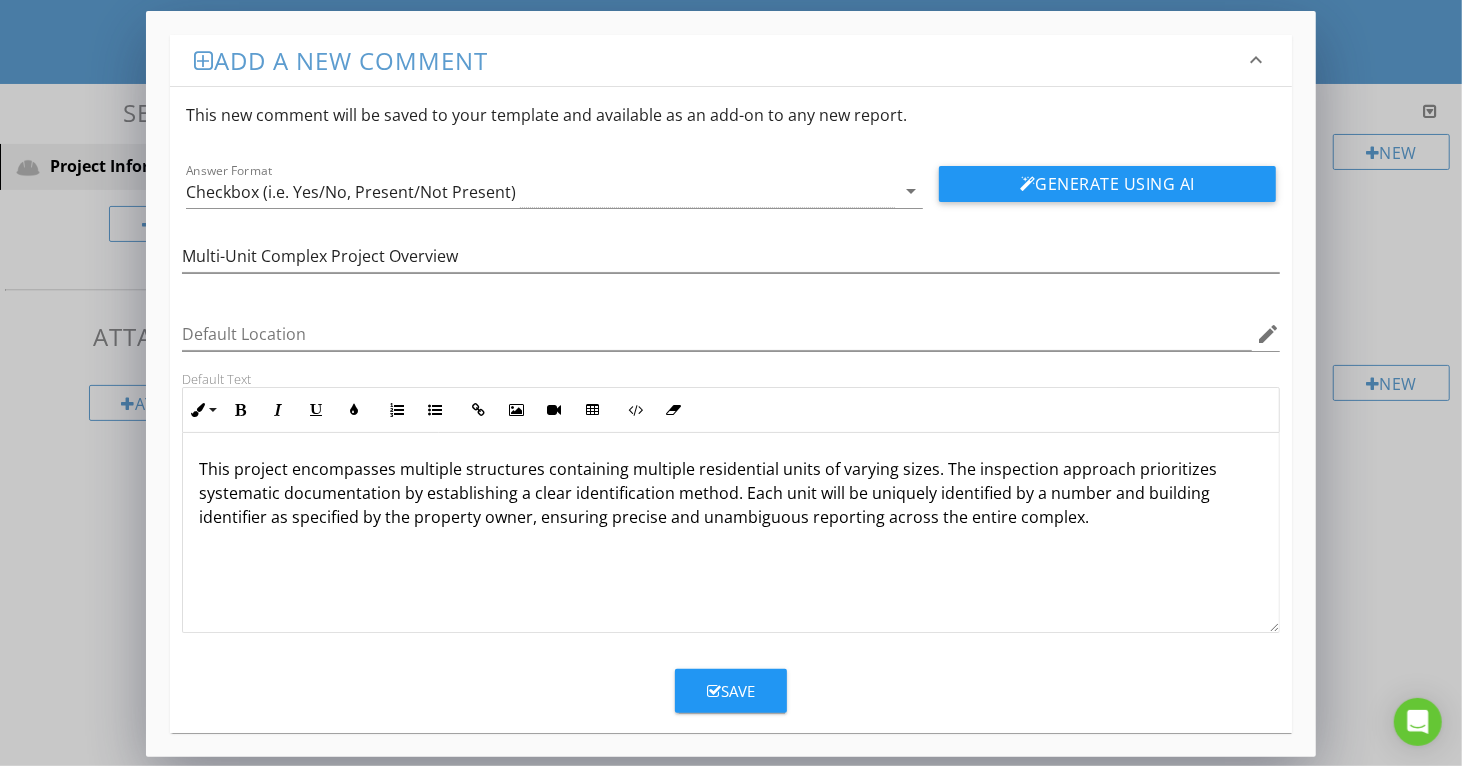 click on "Save" at bounding box center [731, 691] 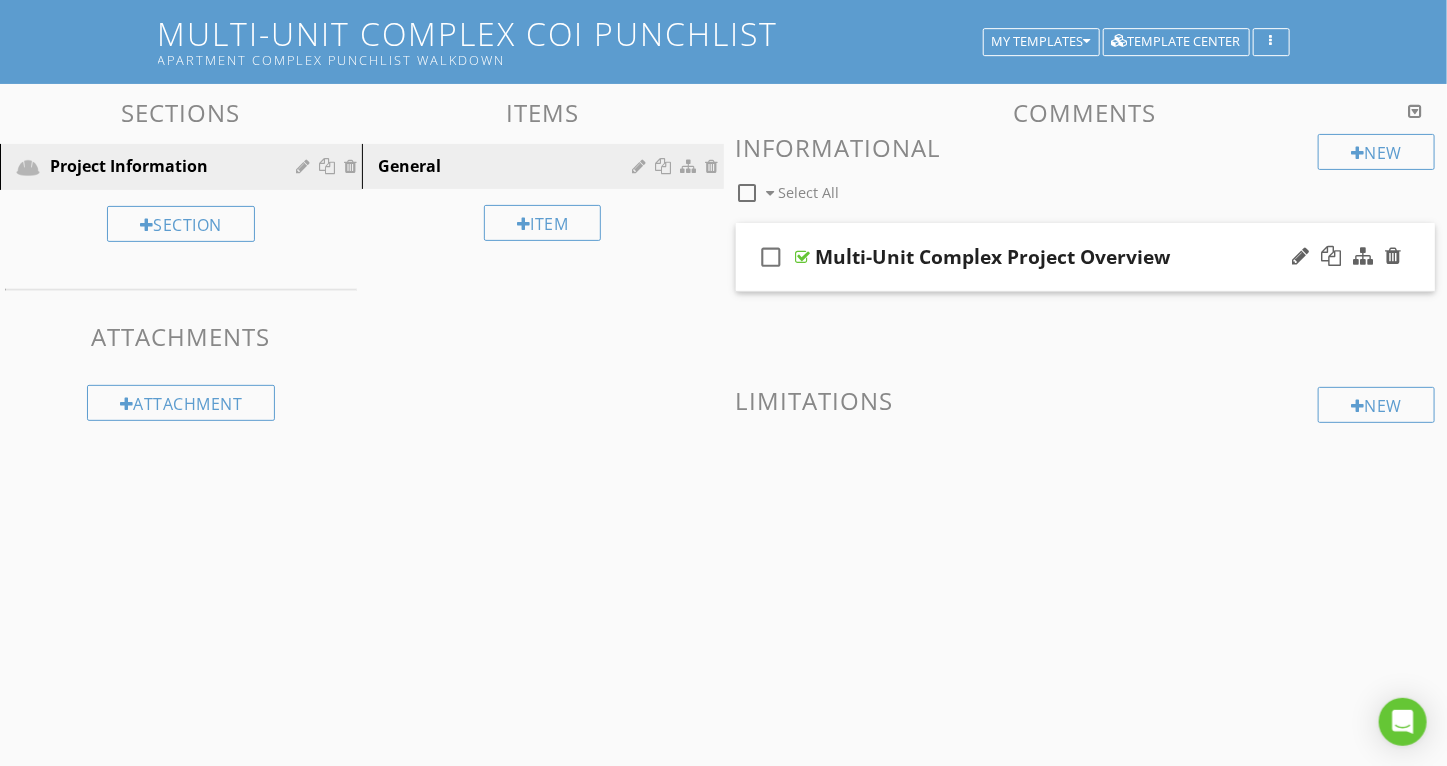 click on "Multi-Unit Complex Project Overview" at bounding box center (993, 257) 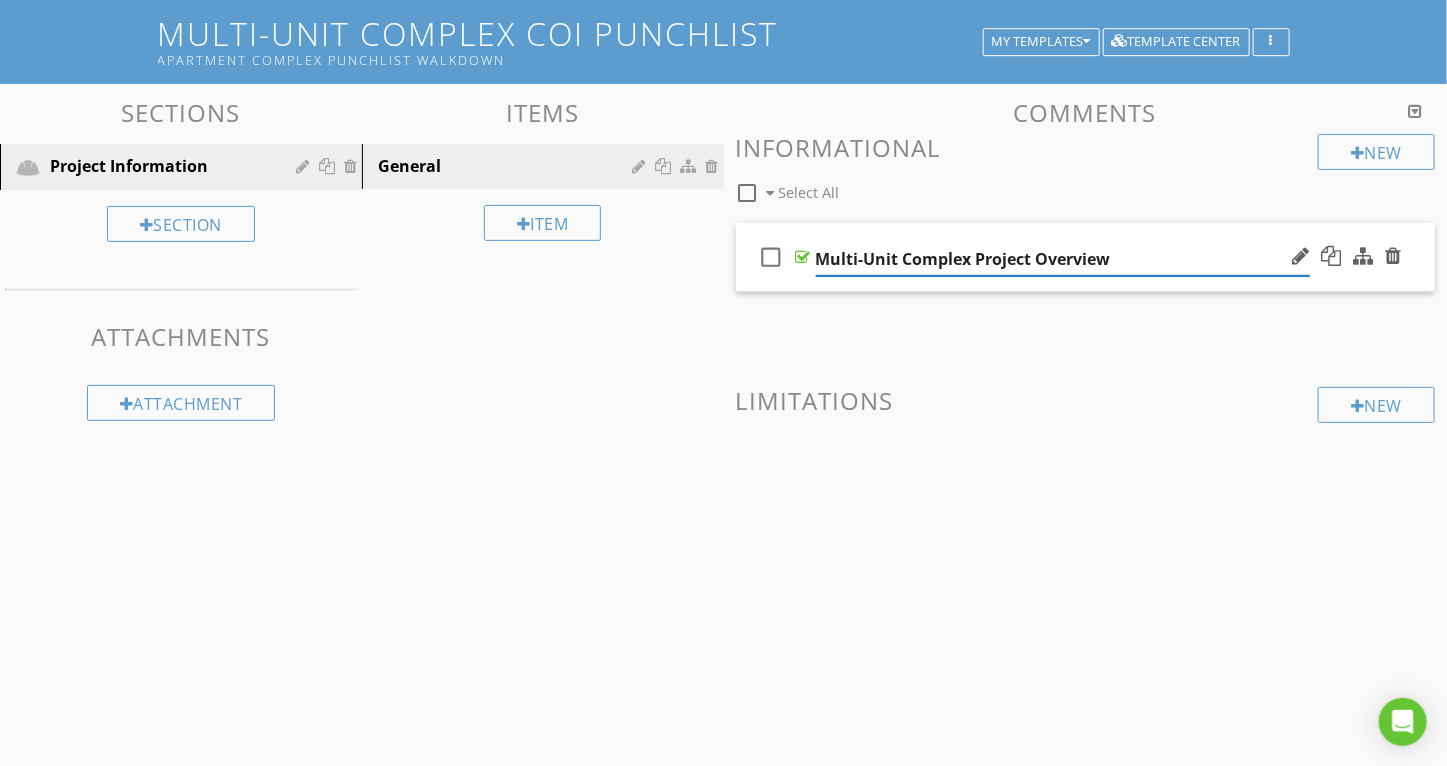 click on "check_box_outline_blank         Multi-Unit Complex Project Overview" at bounding box center (1086, 257) 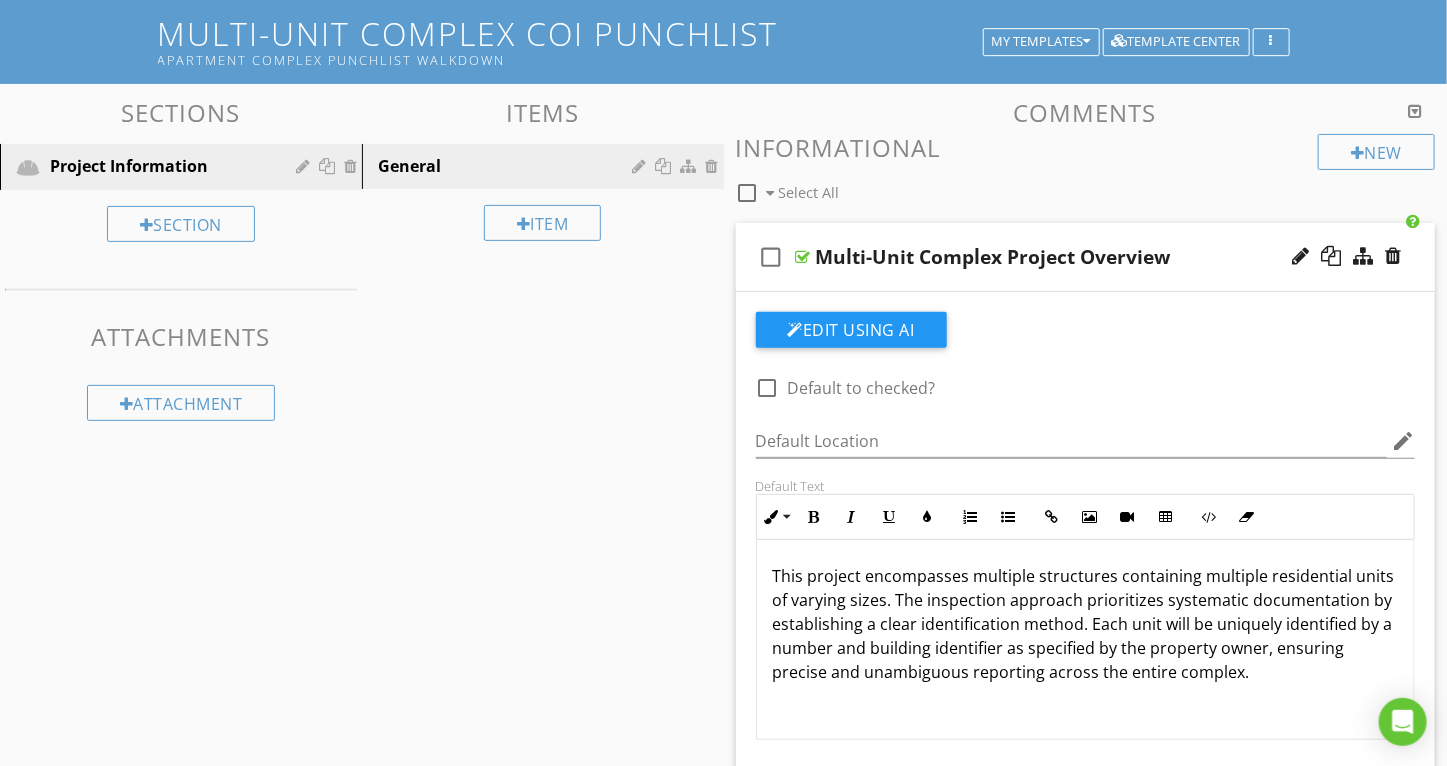 click at bounding box center [768, 388] 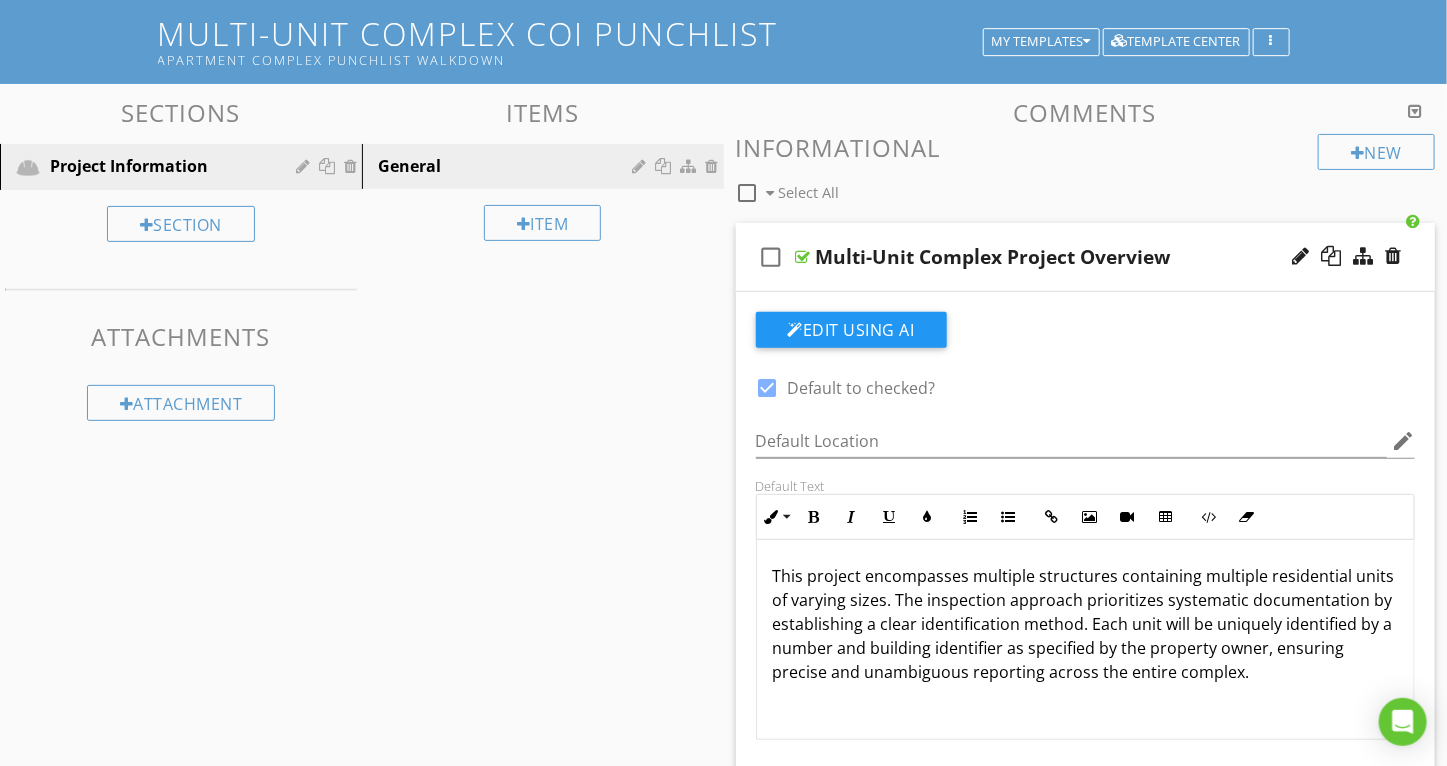 click on "check_box_outline_blank
Multi-Unit Complex Project Overview" at bounding box center [1086, 257] 